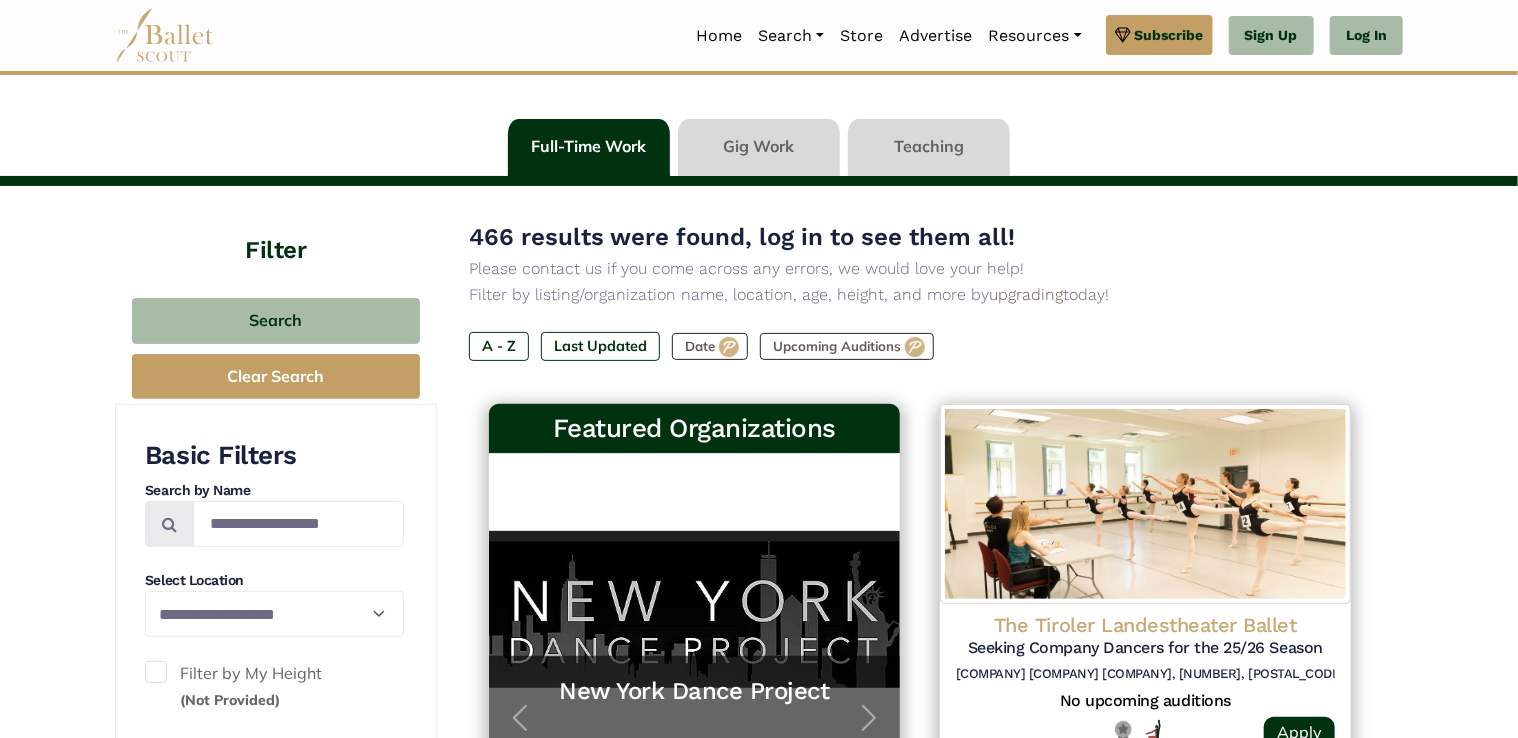 scroll, scrollTop: 66, scrollLeft: 0, axis: vertical 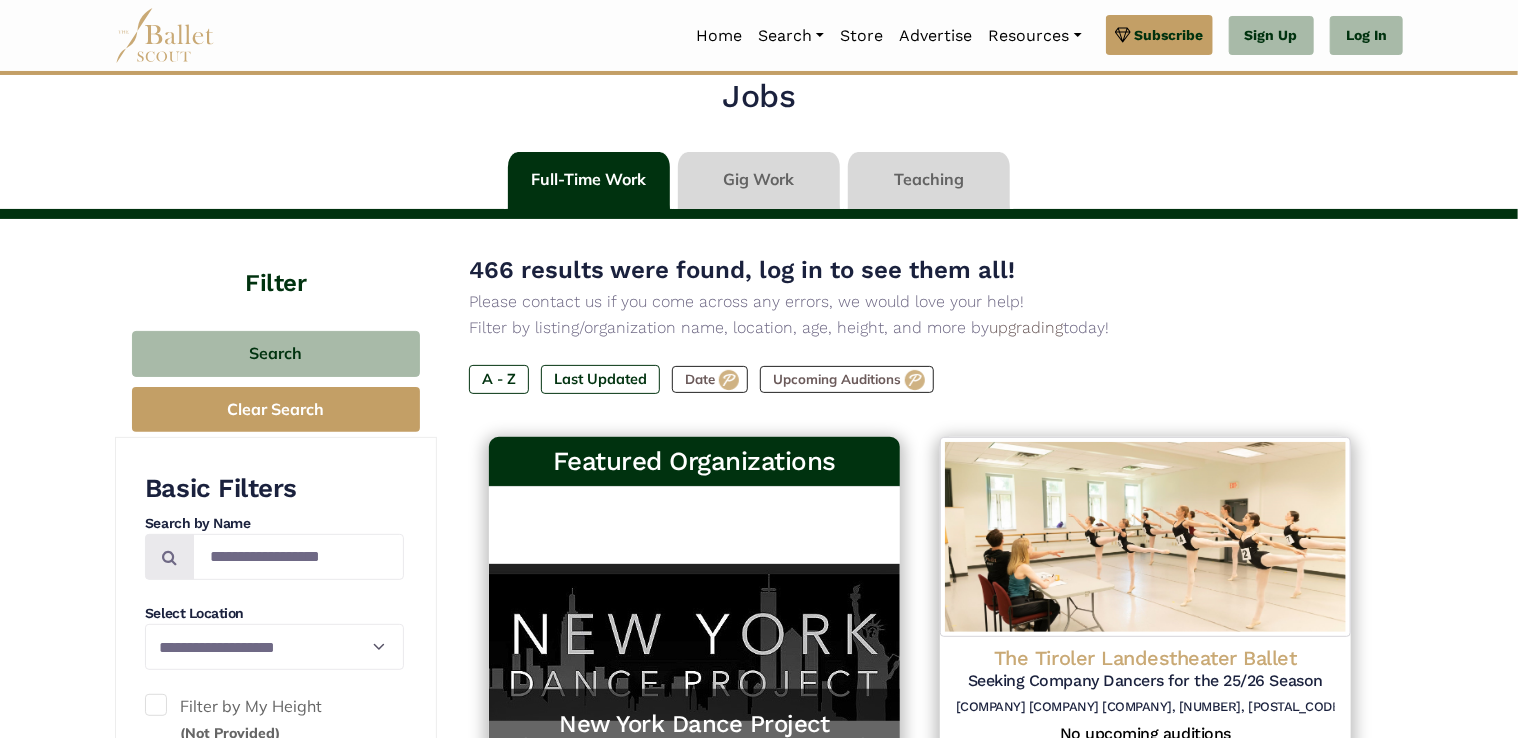 click at bounding box center (929, 180) 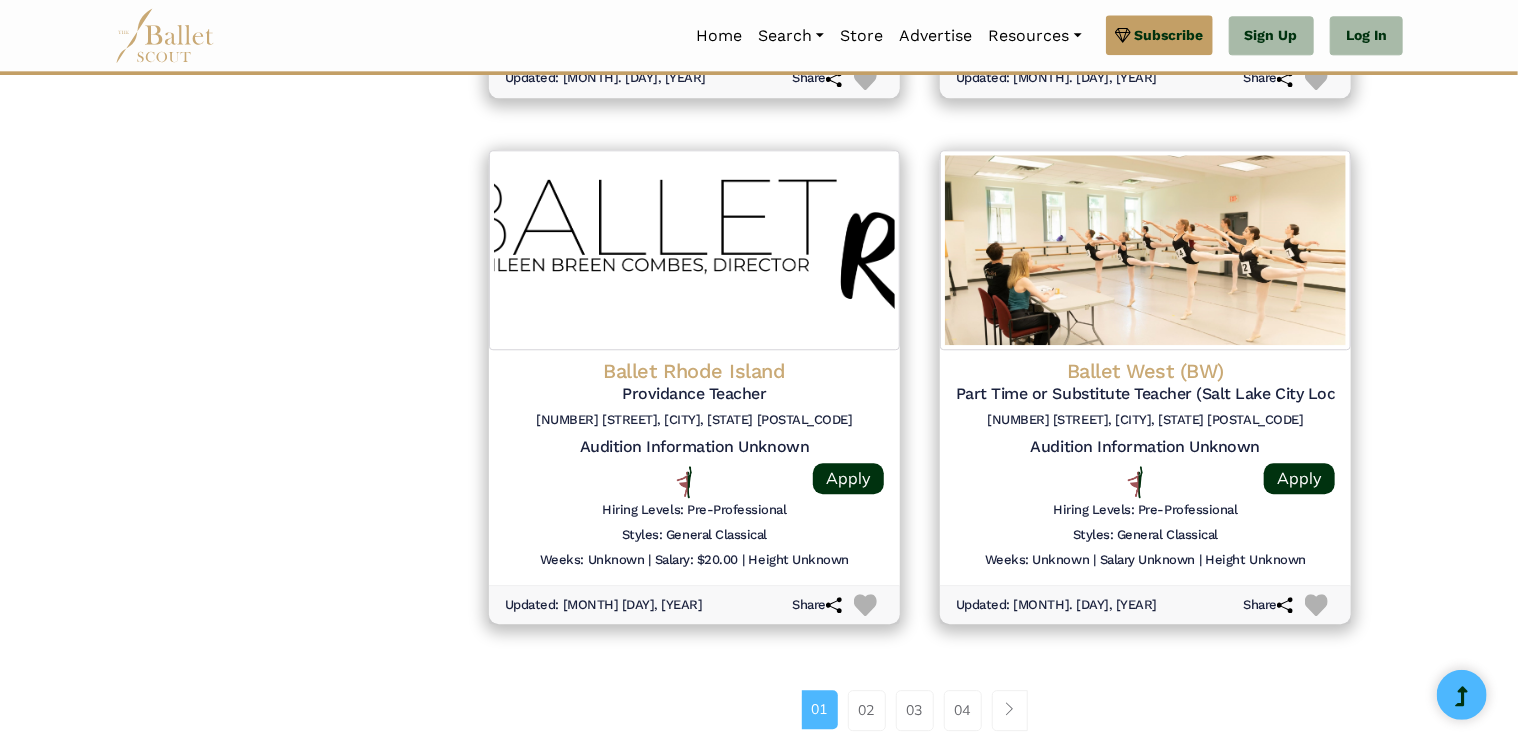 scroll, scrollTop: 2470, scrollLeft: 0, axis: vertical 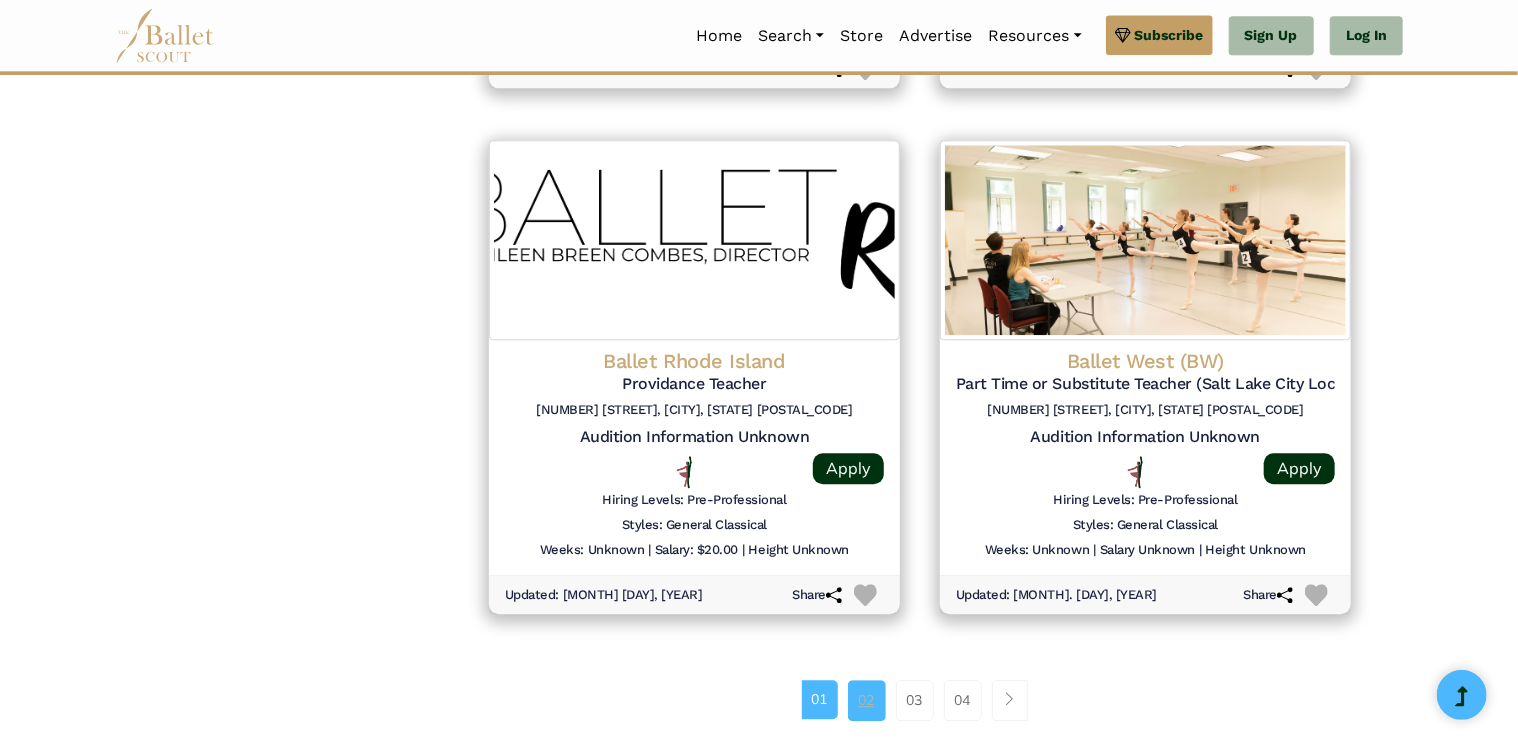 click on "02" at bounding box center (867, 700) 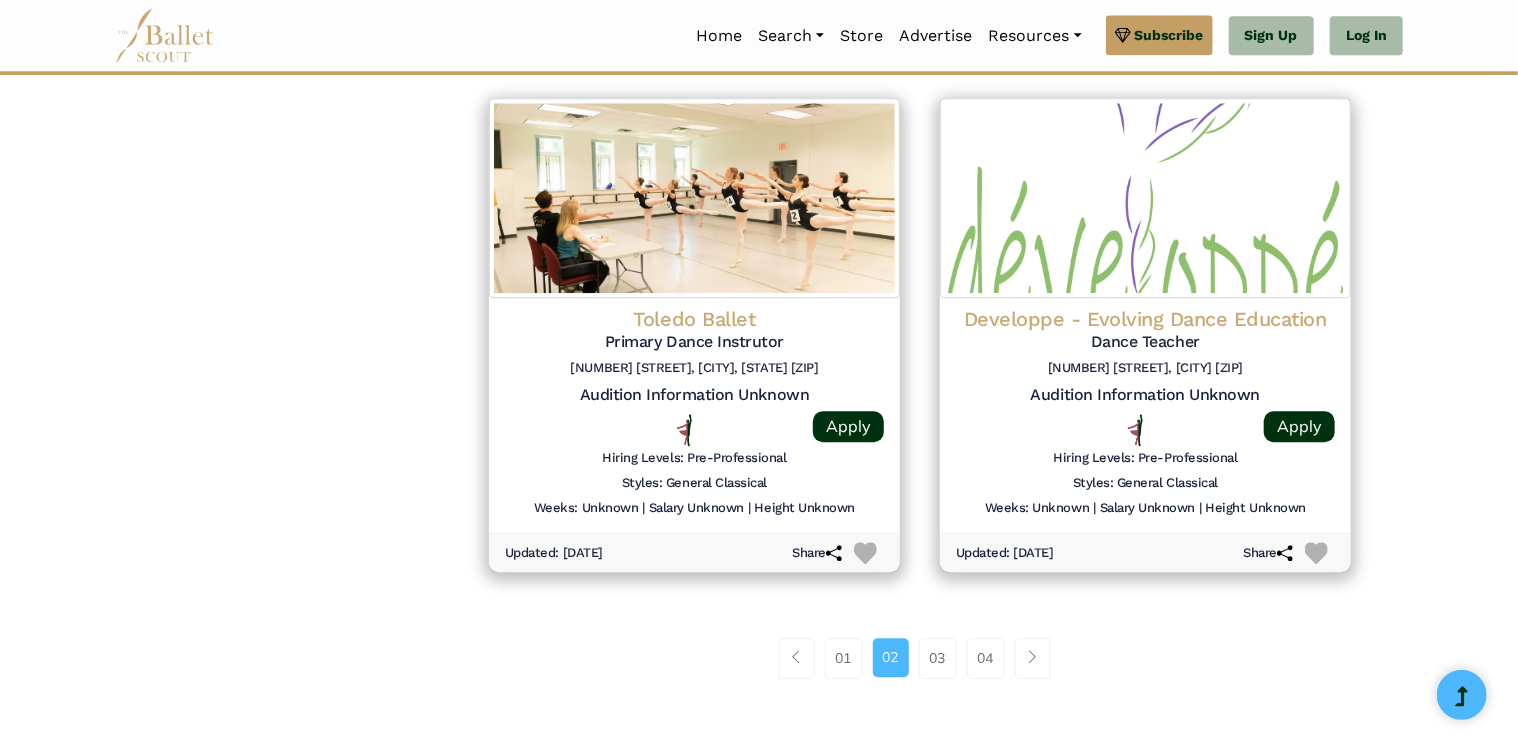 scroll, scrollTop: 2515, scrollLeft: 0, axis: vertical 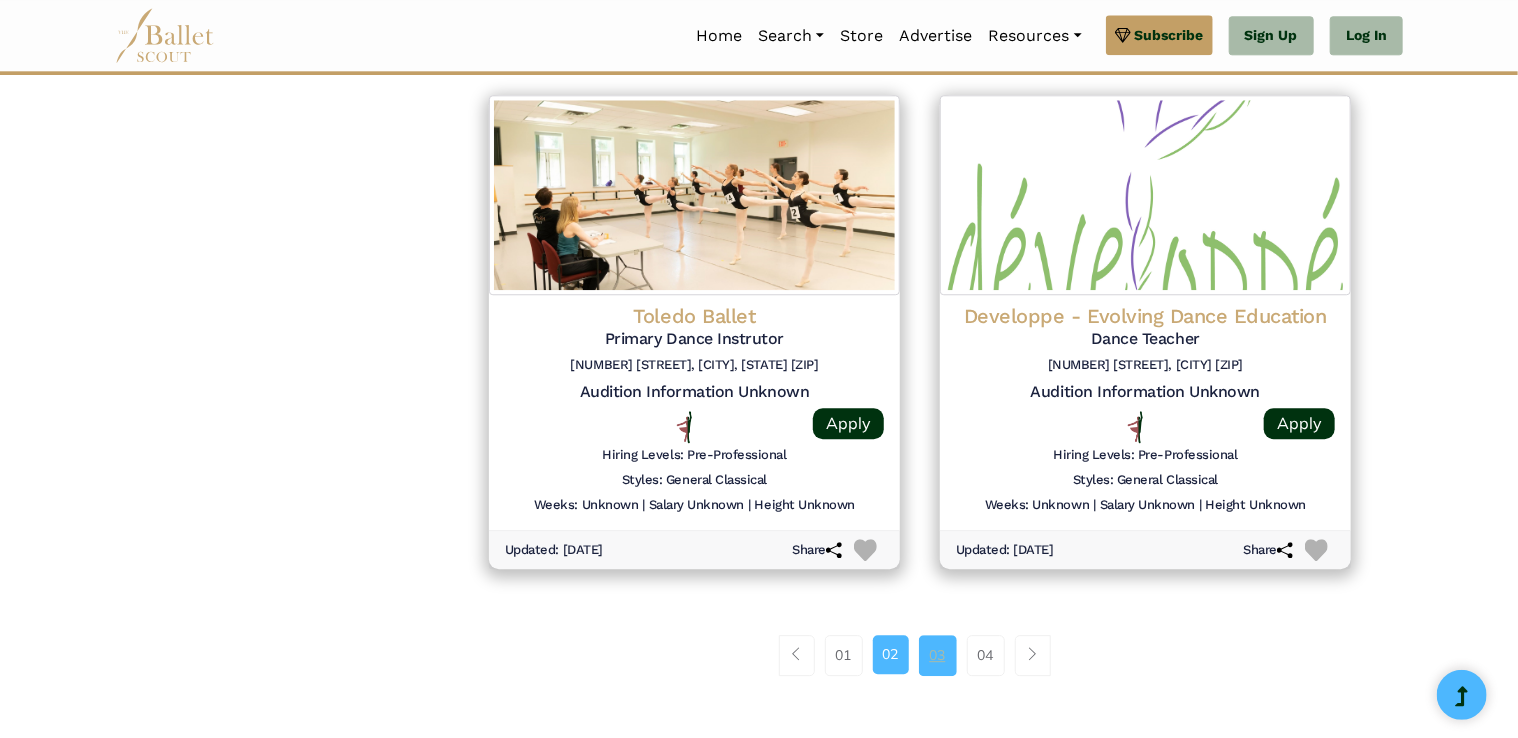 click on "03" at bounding box center [938, 655] 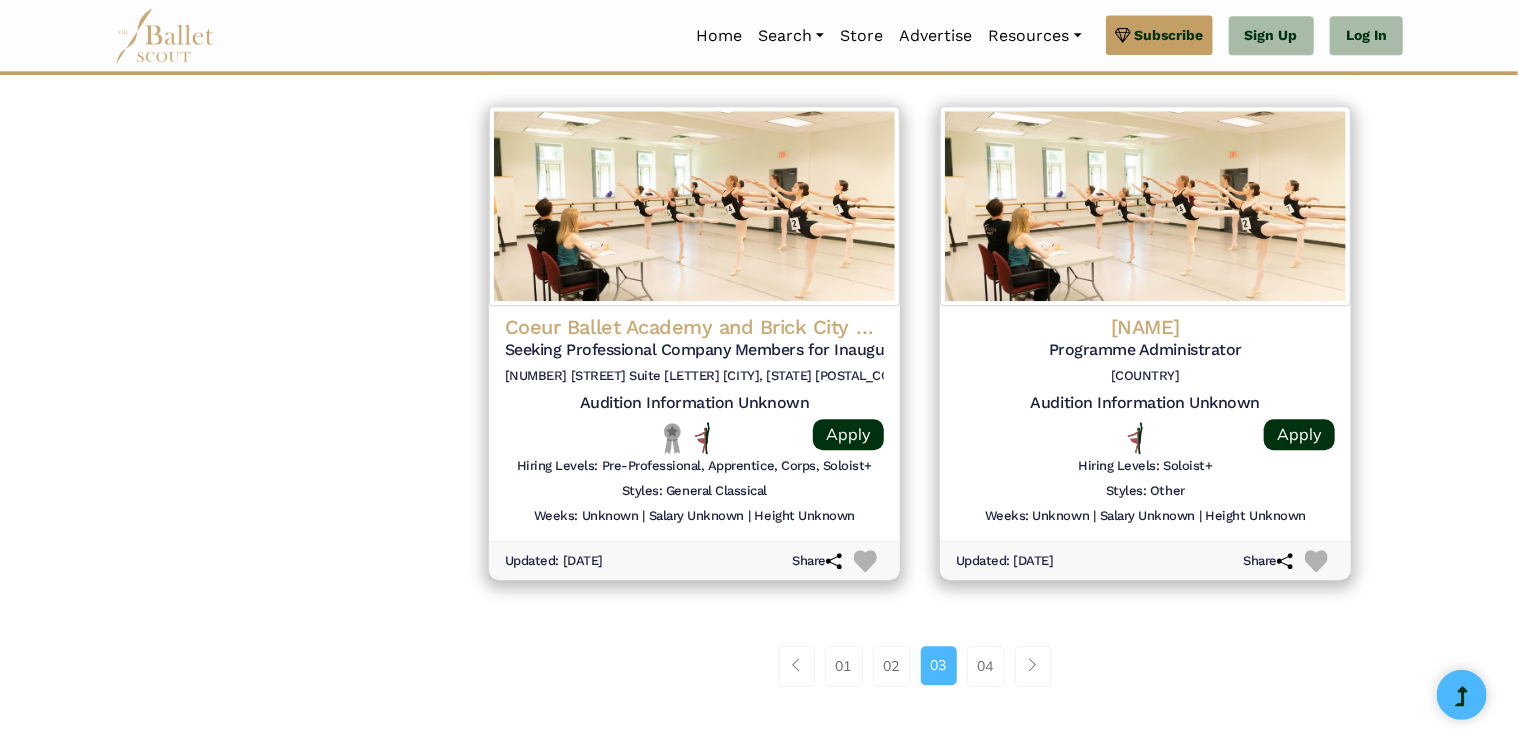 scroll, scrollTop: 2506, scrollLeft: 0, axis: vertical 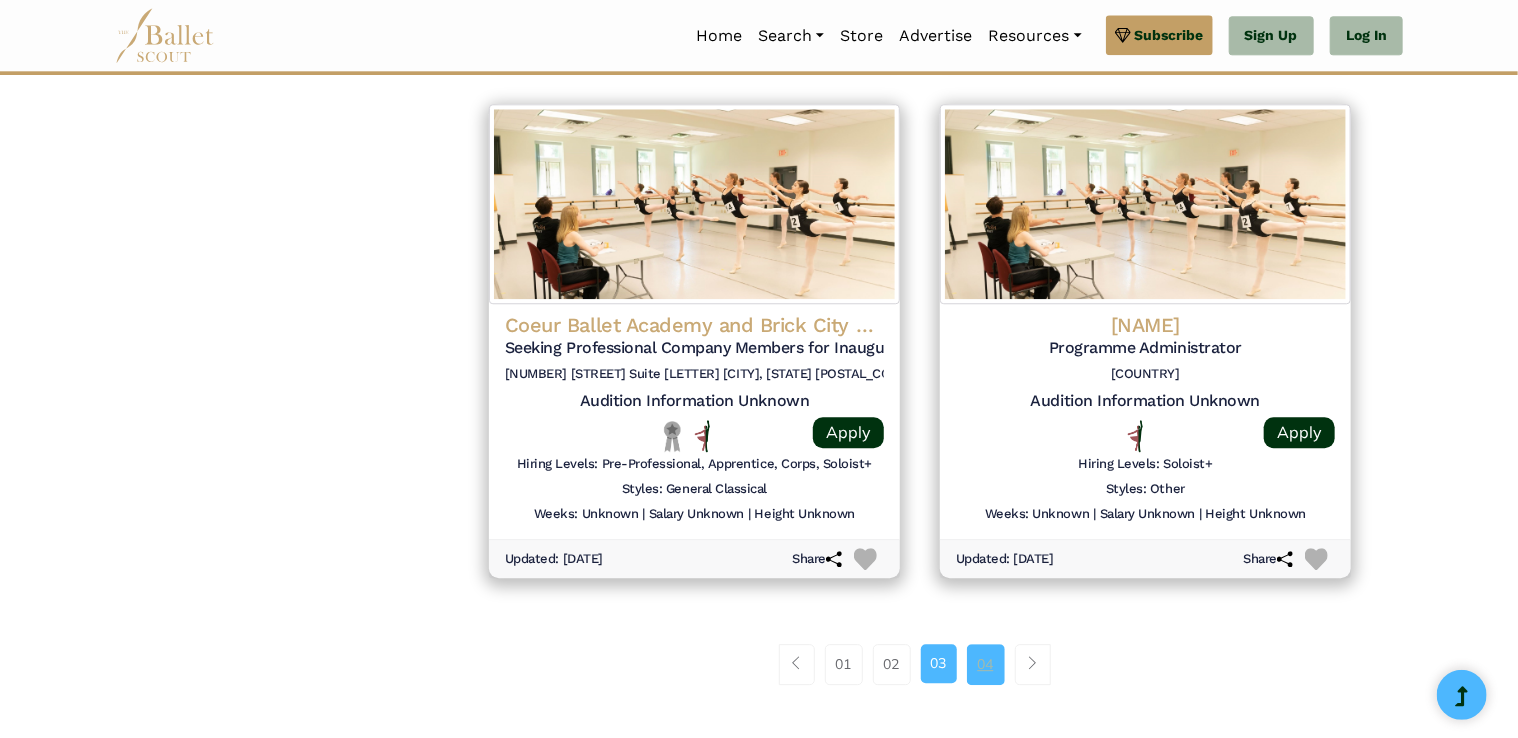 click on "04" at bounding box center [986, 664] 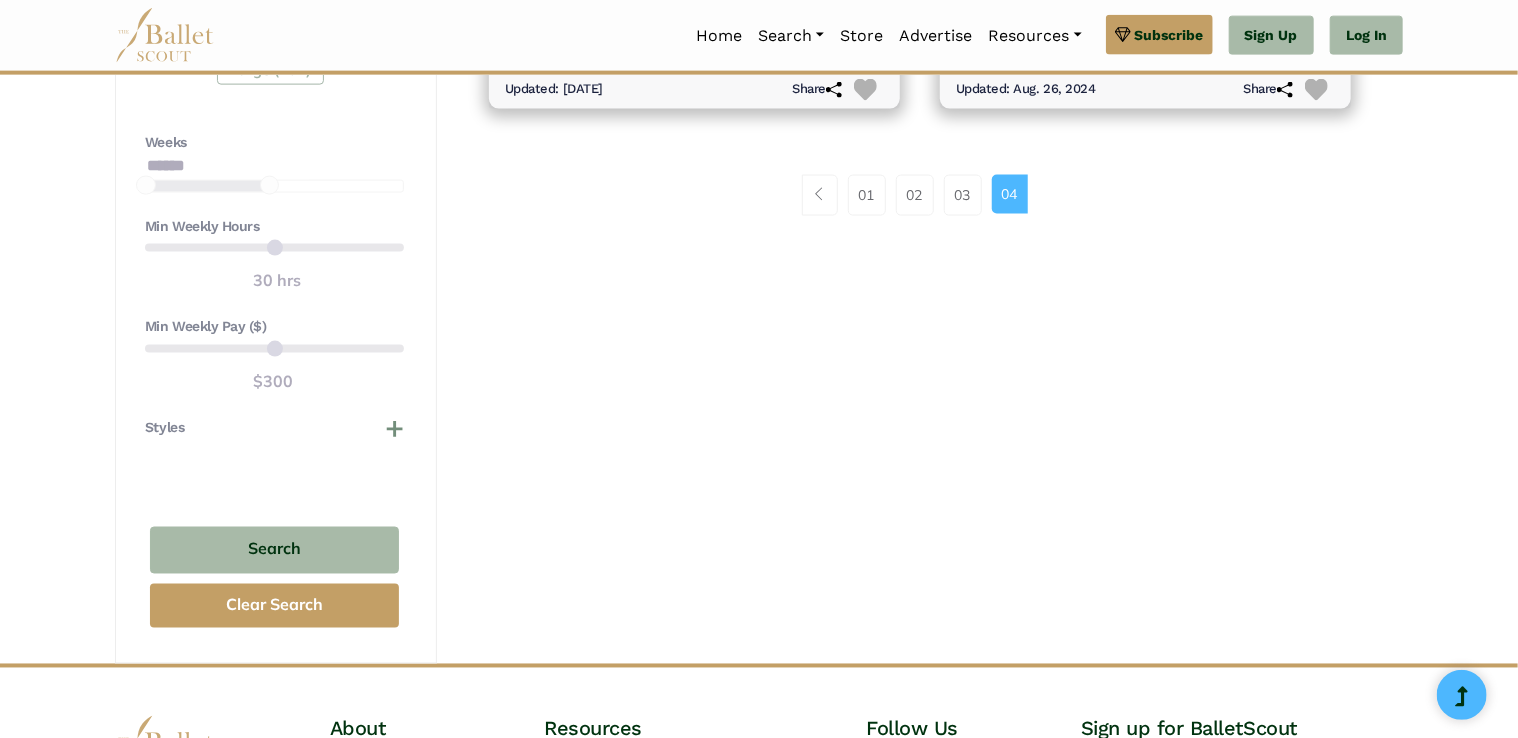 scroll, scrollTop: 1396, scrollLeft: 0, axis: vertical 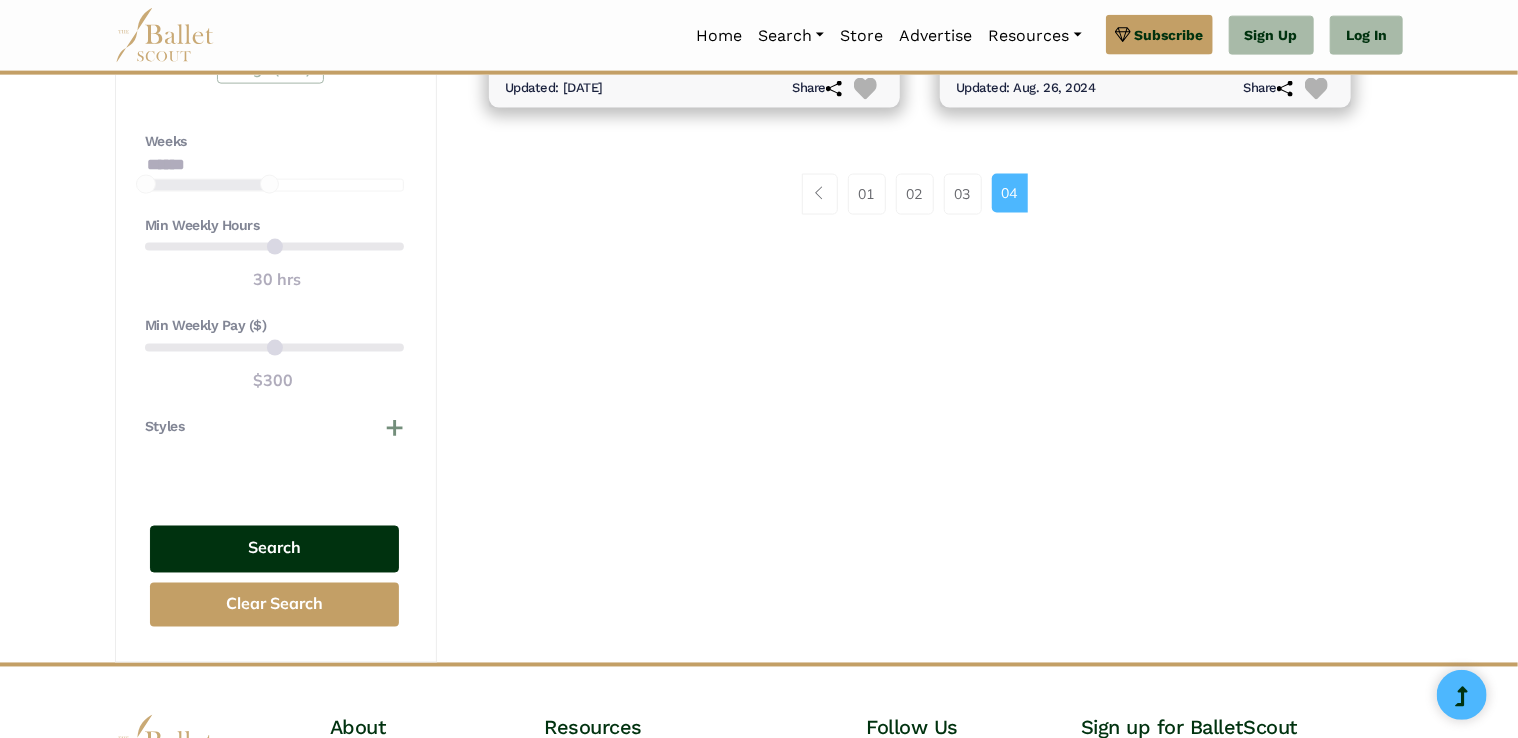 click on "Search" at bounding box center [274, 549] 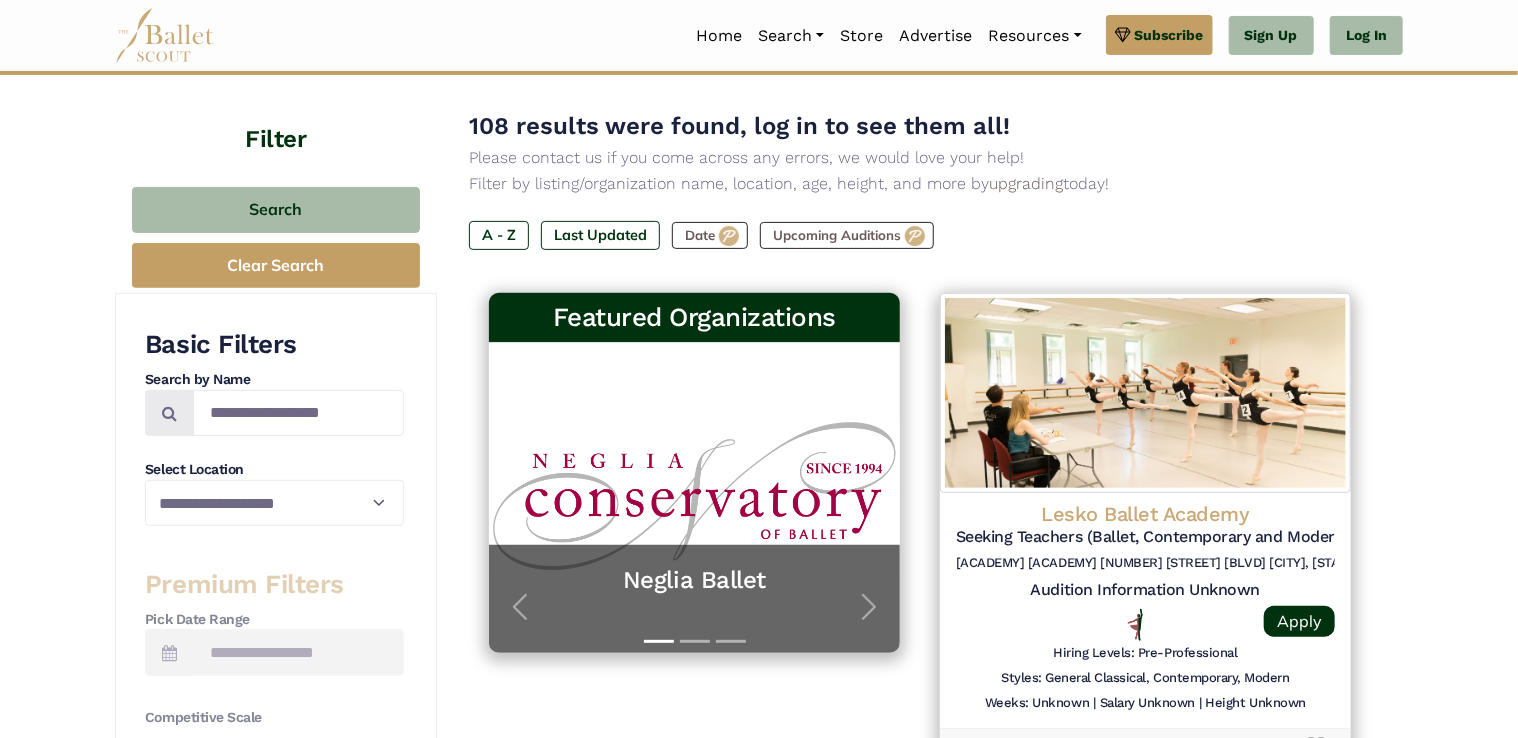 scroll, scrollTop: 212, scrollLeft: 0, axis: vertical 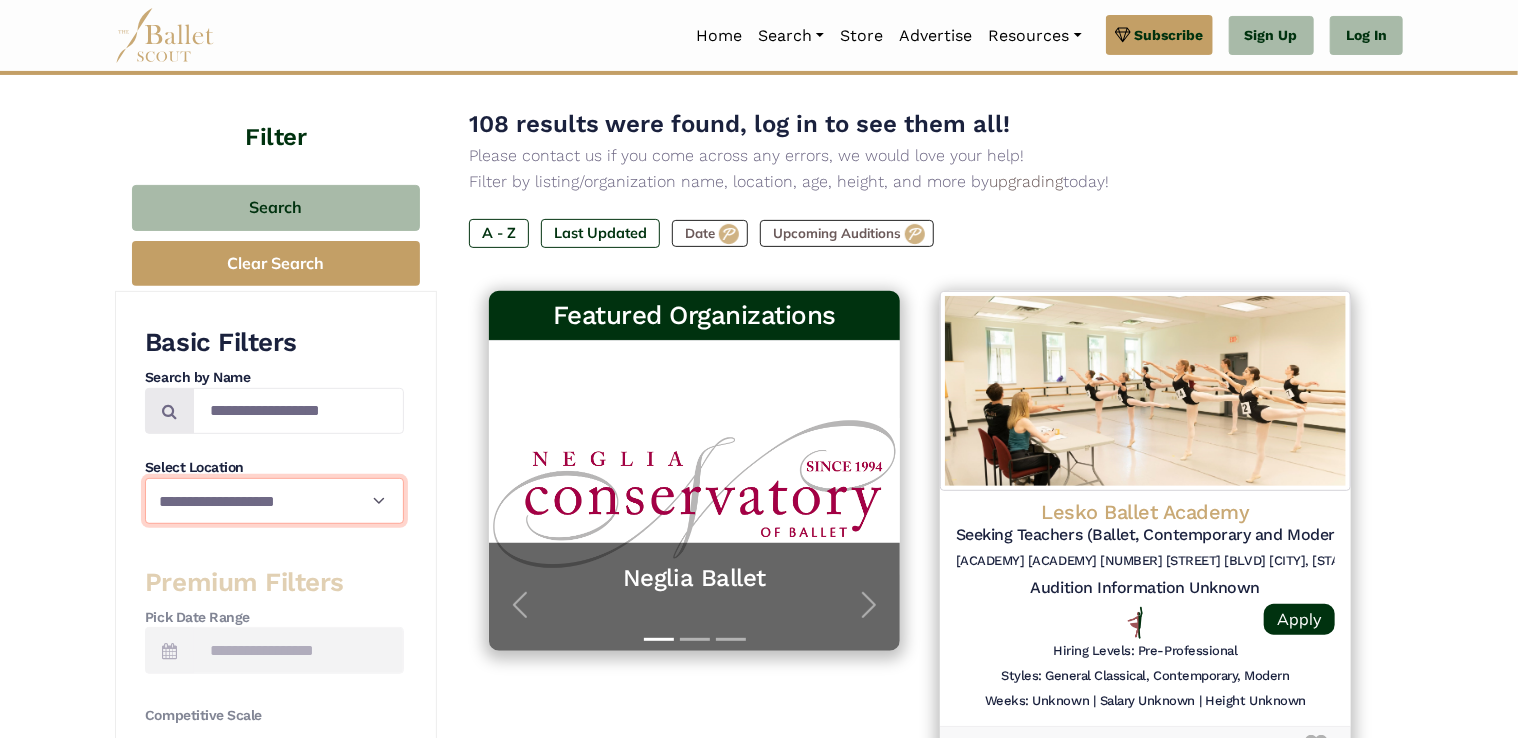 click on "**********" at bounding box center (274, 501) 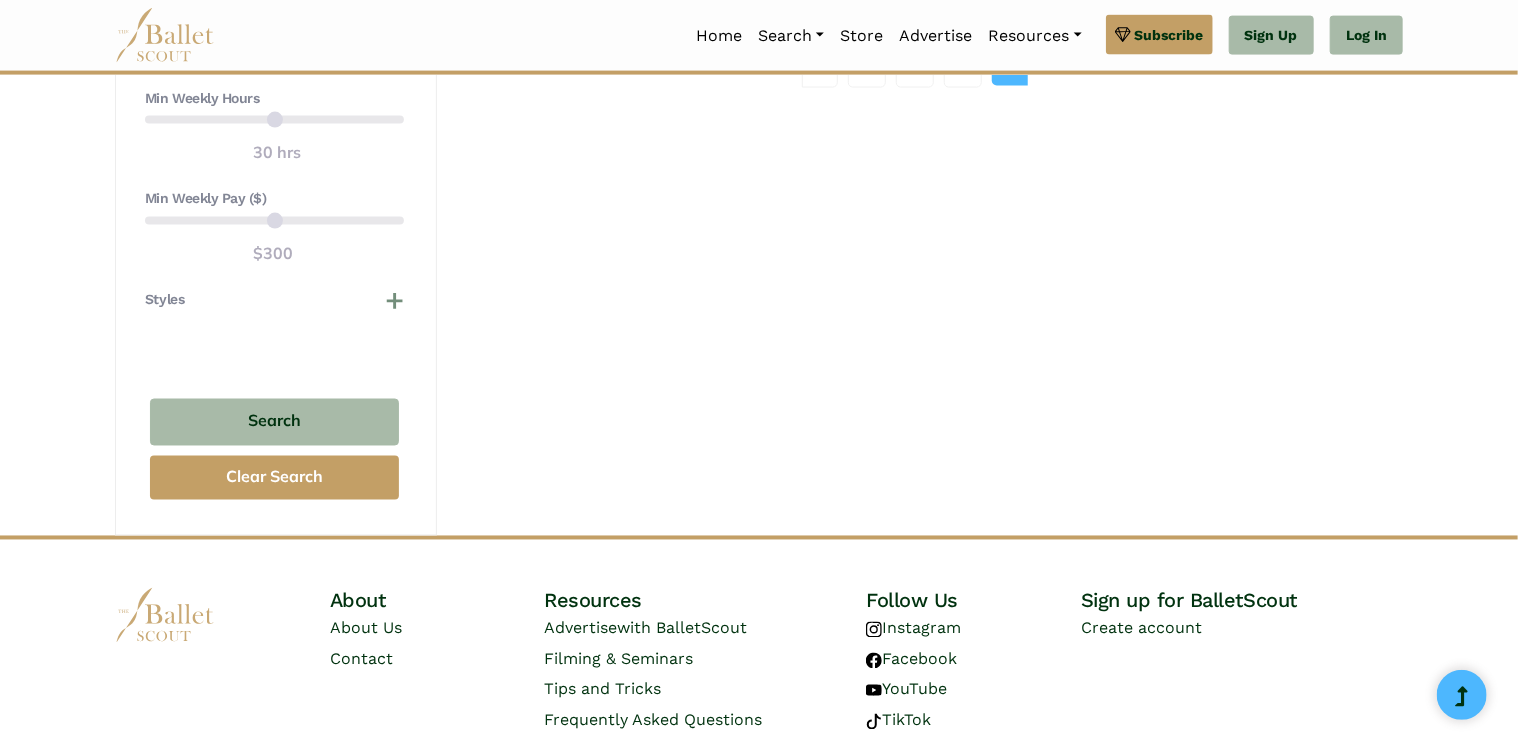 scroll, scrollTop: 1524, scrollLeft: 0, axis: vertical 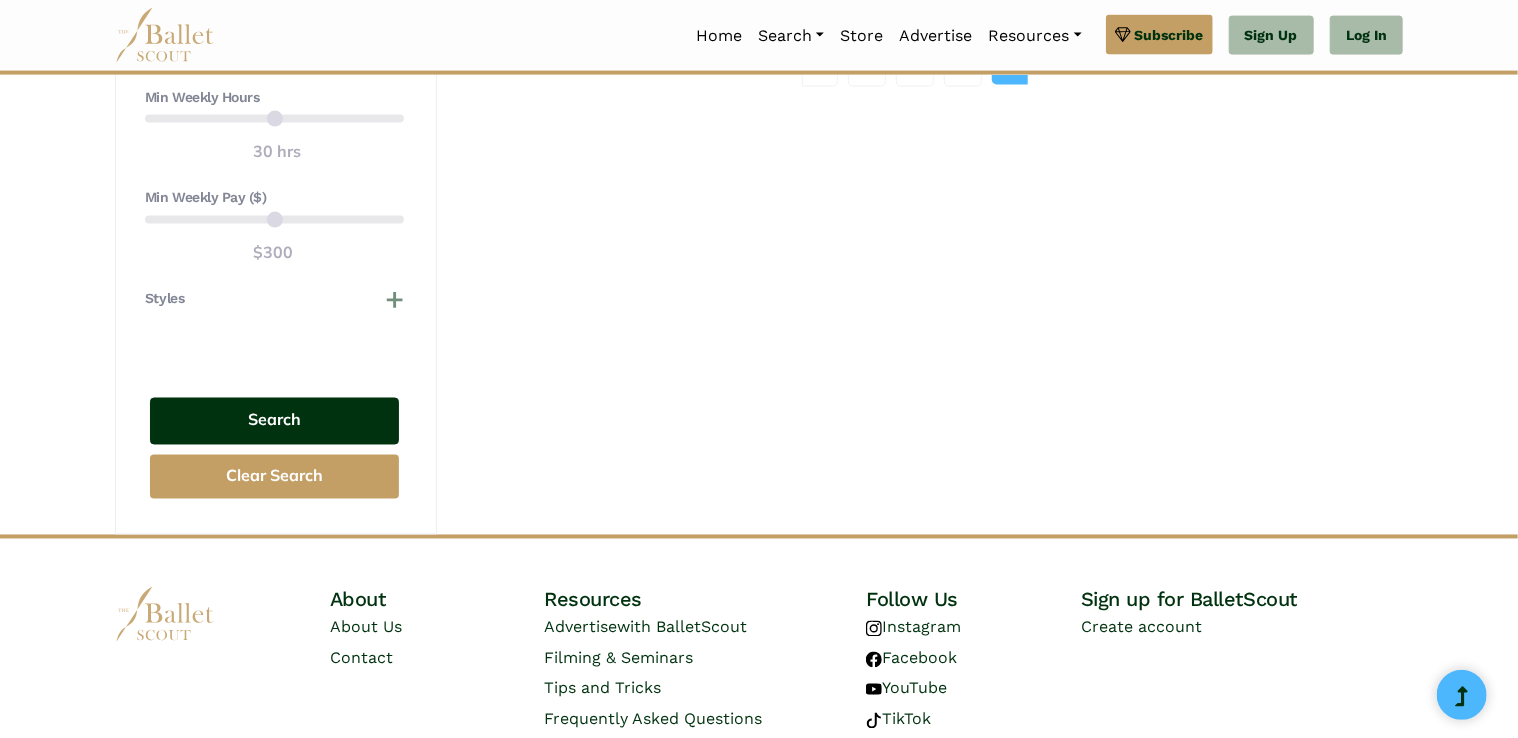 click on "Search" at bounding box center (274, 421) 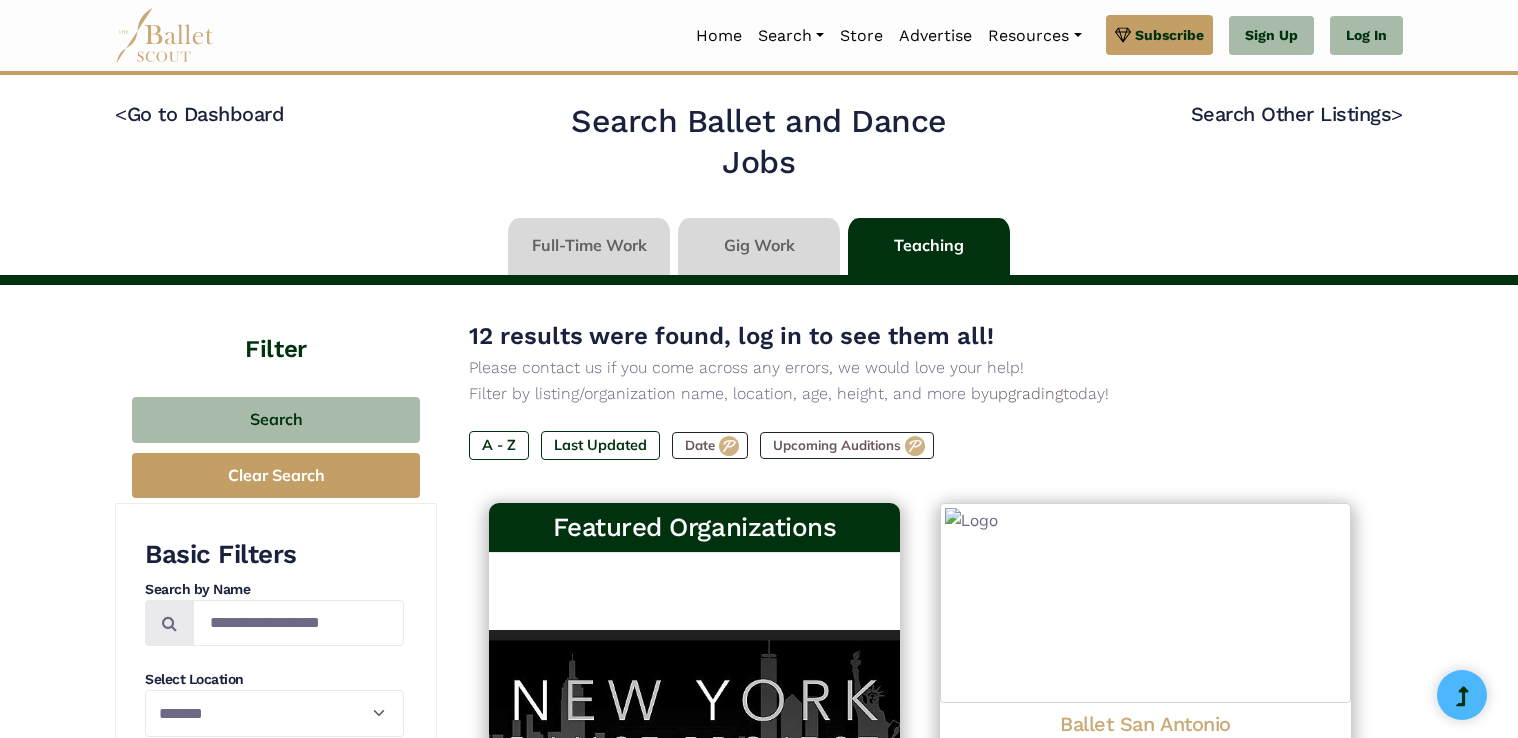 select on "**" 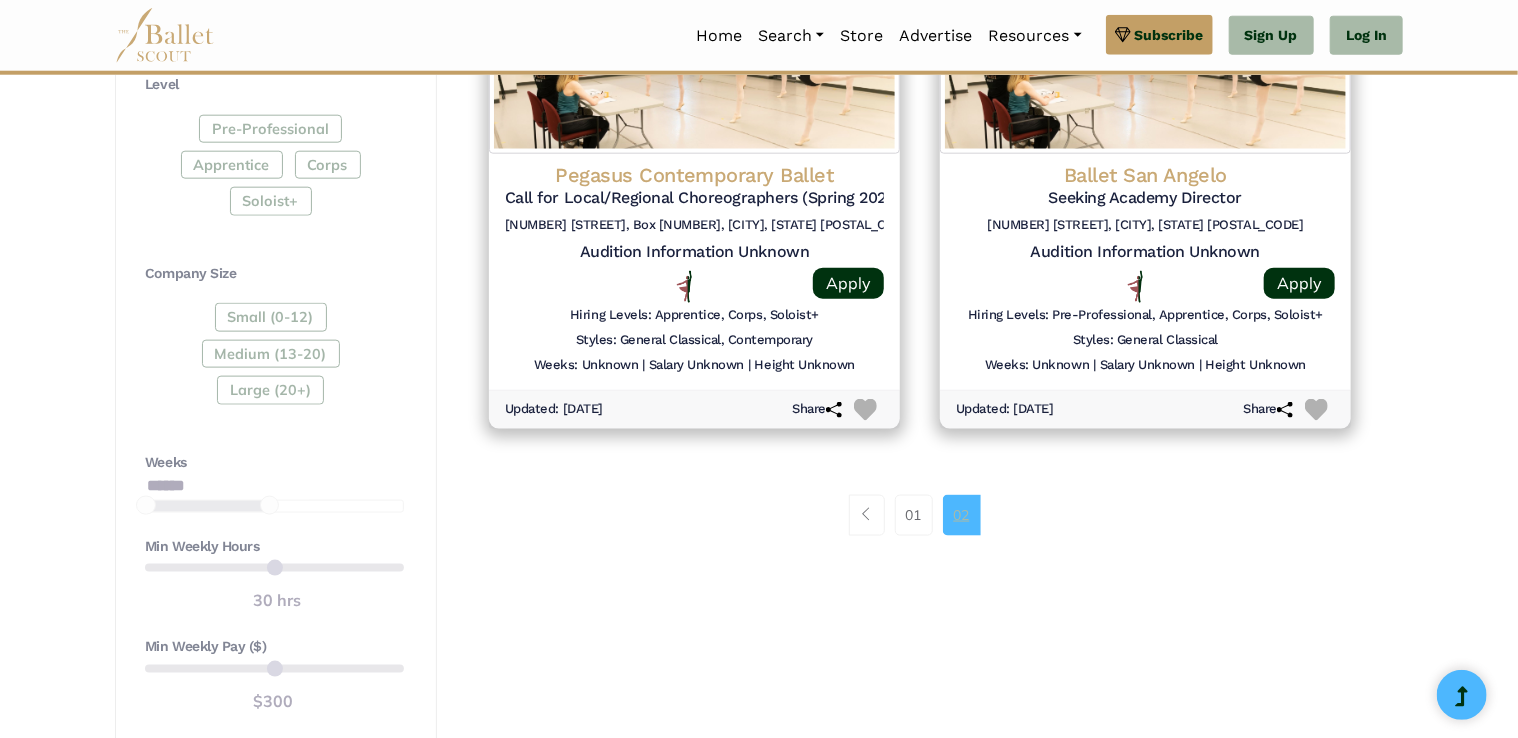 scroll, scrollTop: 1087, scrollLeft: 0, axis: vertical 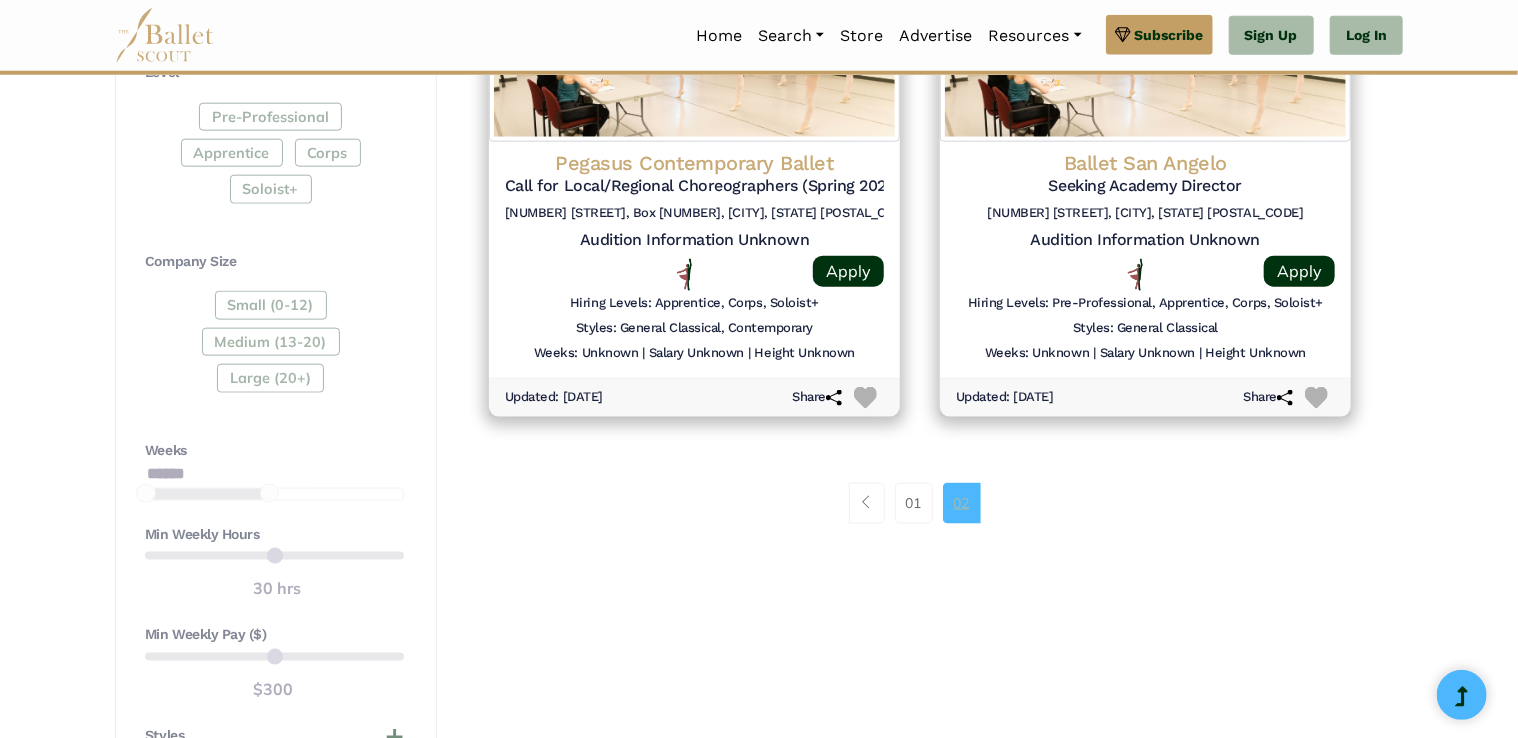 click on "02" at bounding box center [962, 503] 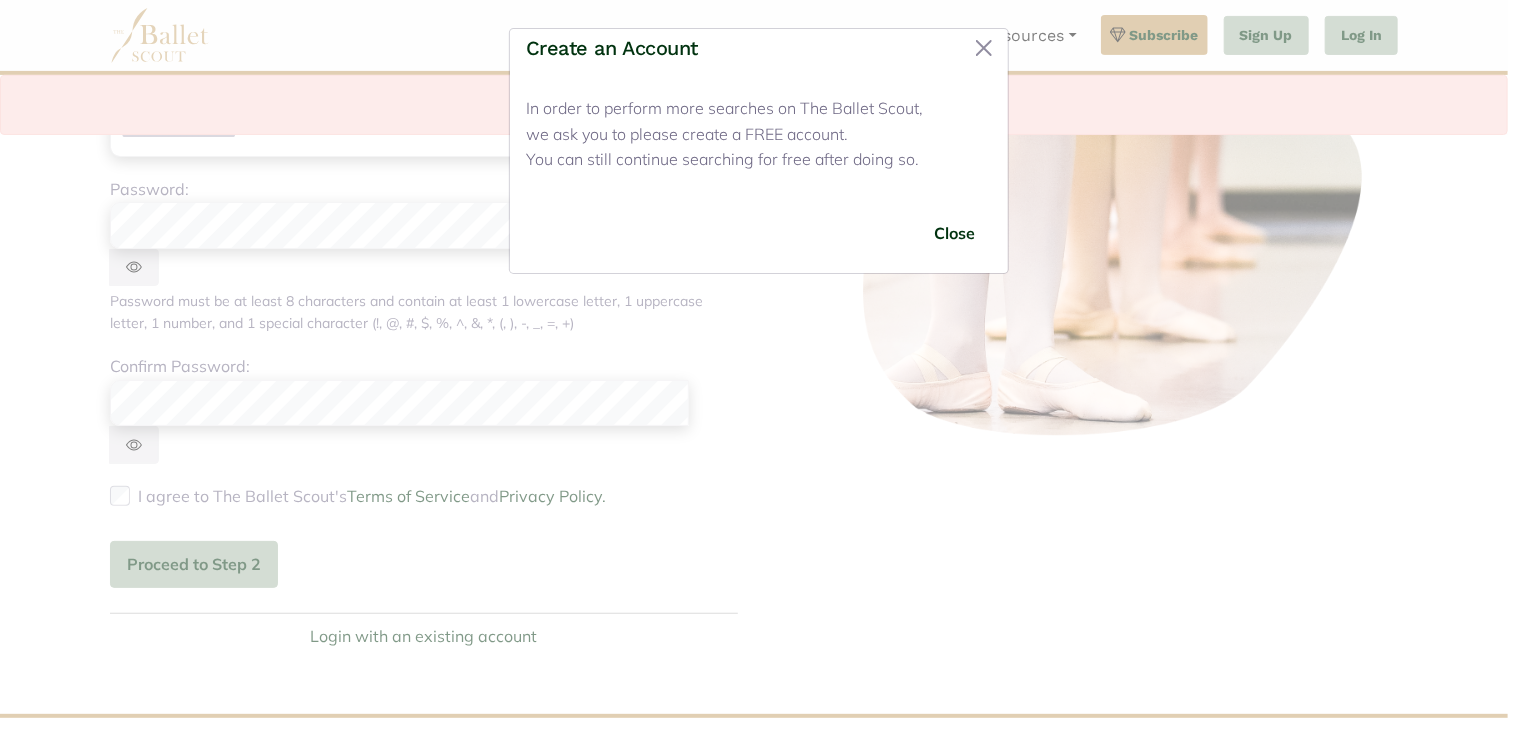 scroll, scrollTop: 341, scrollLeft: 0, axis: vertical 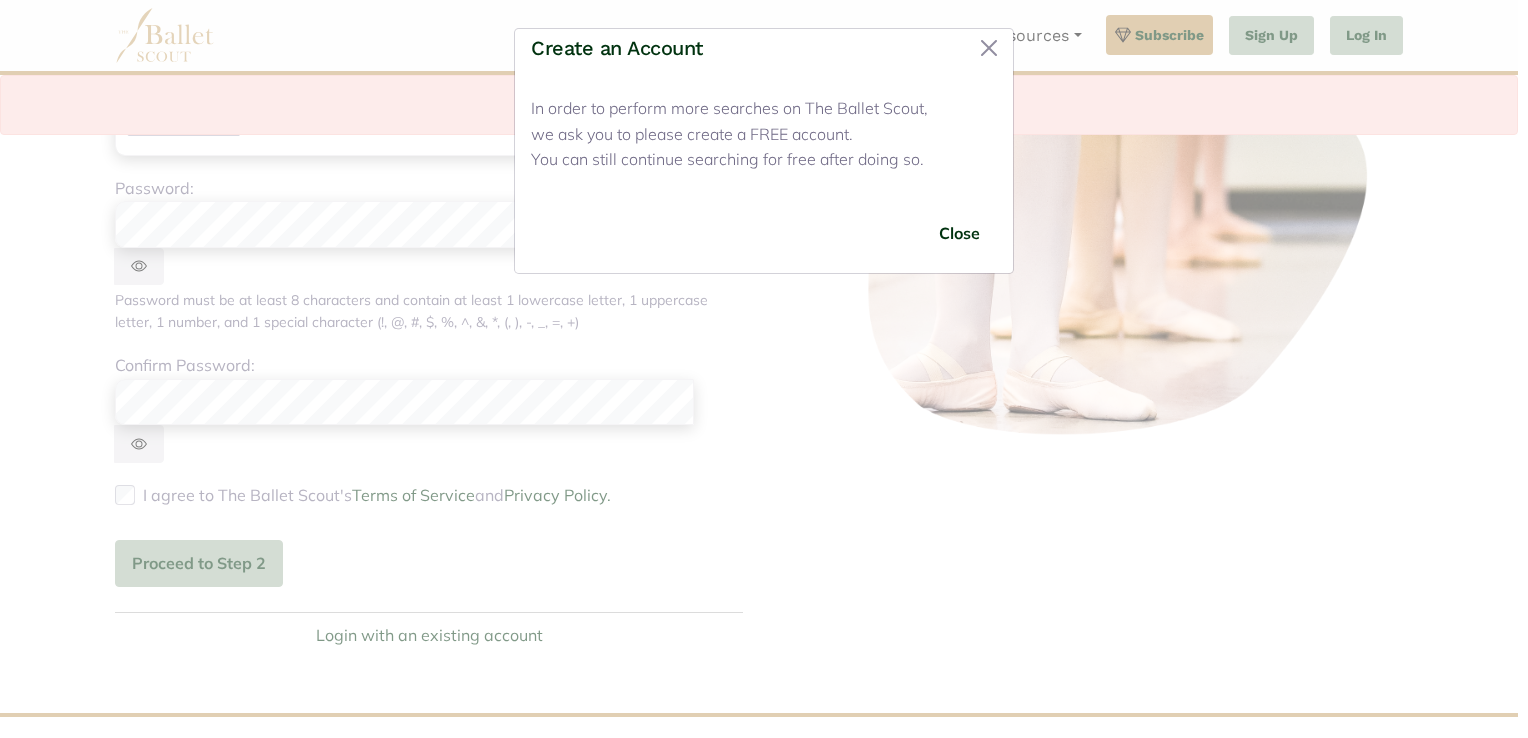 click on "Create an Account
In order to perform more searches on The Ballet Scout,  we ask you to please create a FREE account.
You can still continue searching for free after doing so.
Close" at bounding box center (764, 369) 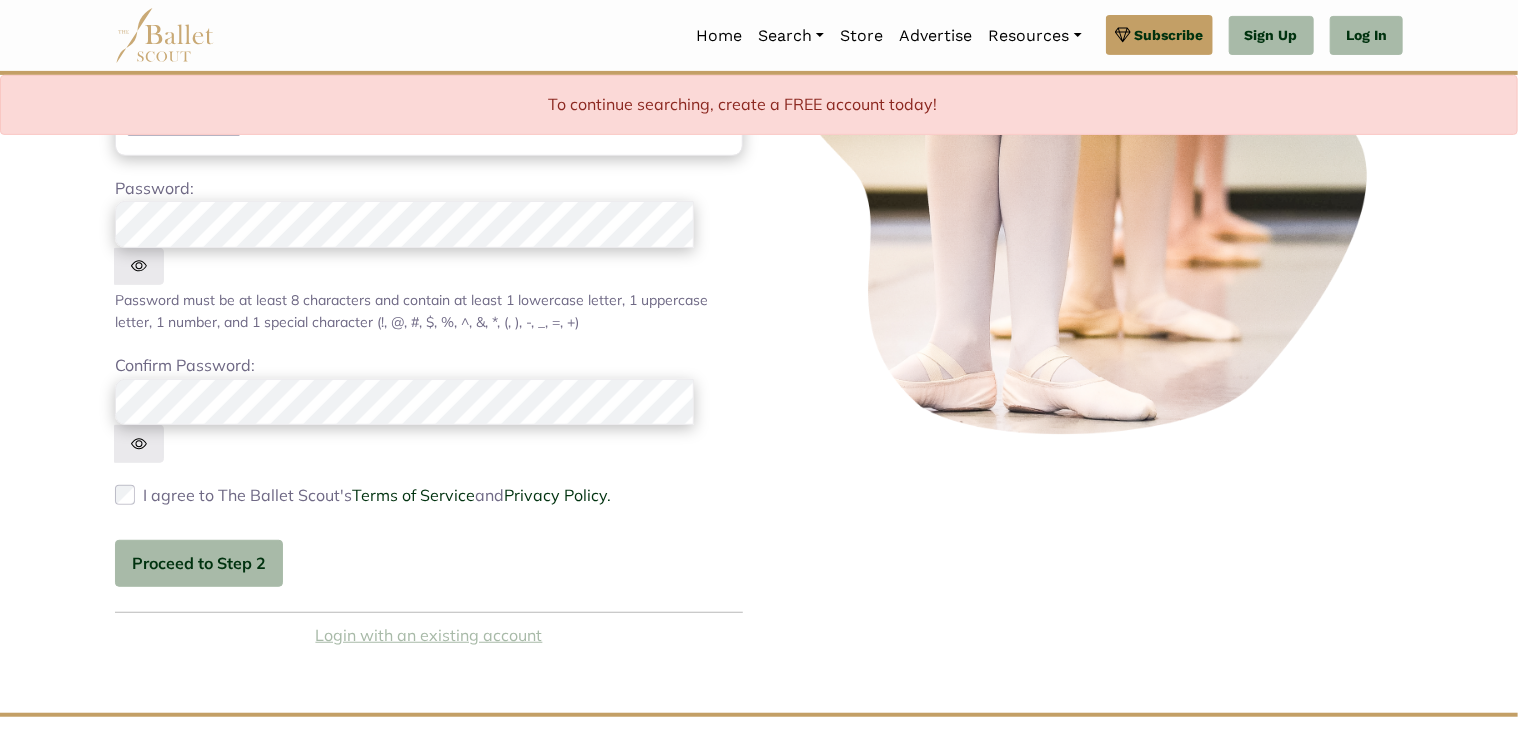 click on "Login with an existing account" at bounding box center [429, 636] 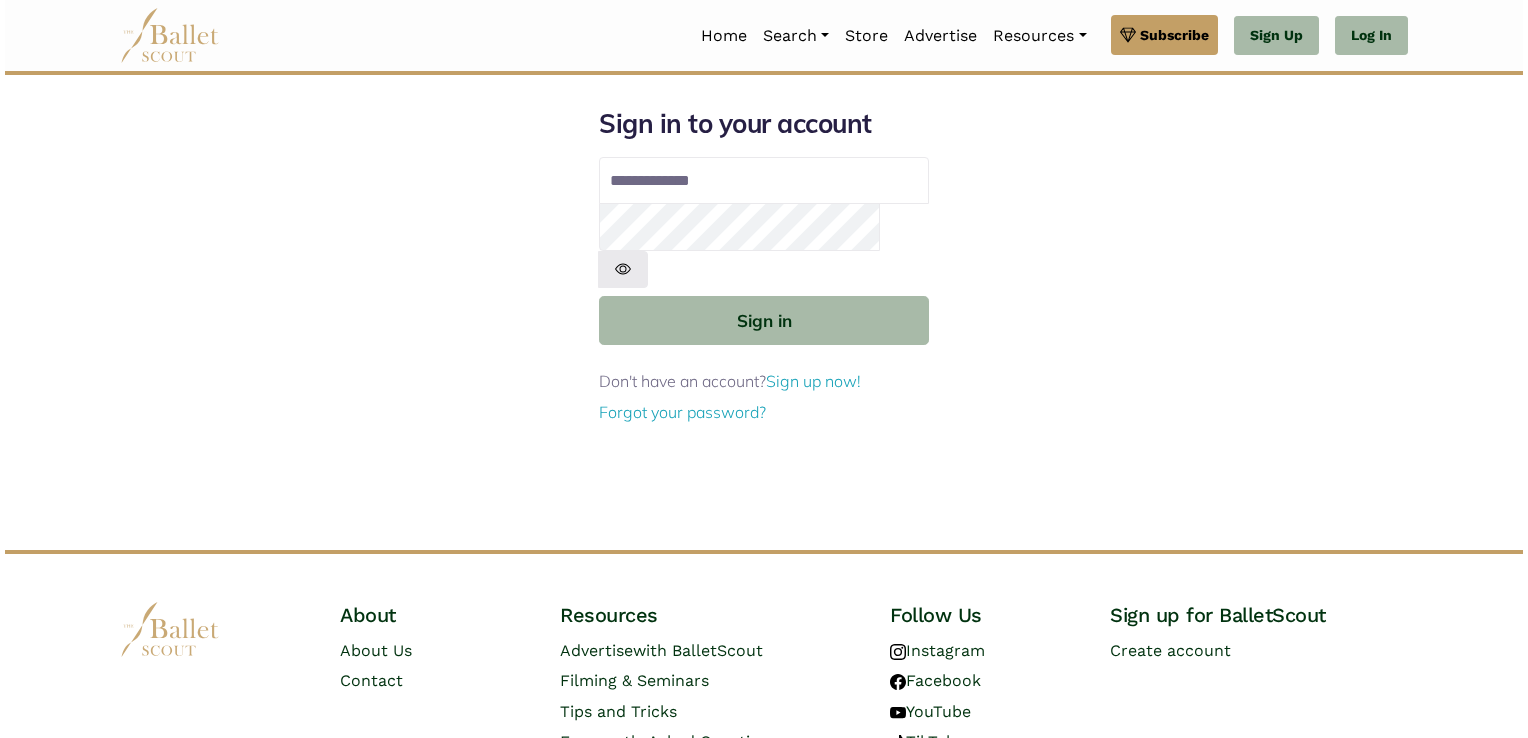 scroll, scrollTop: 0, scrollLeft: 0, axis: both 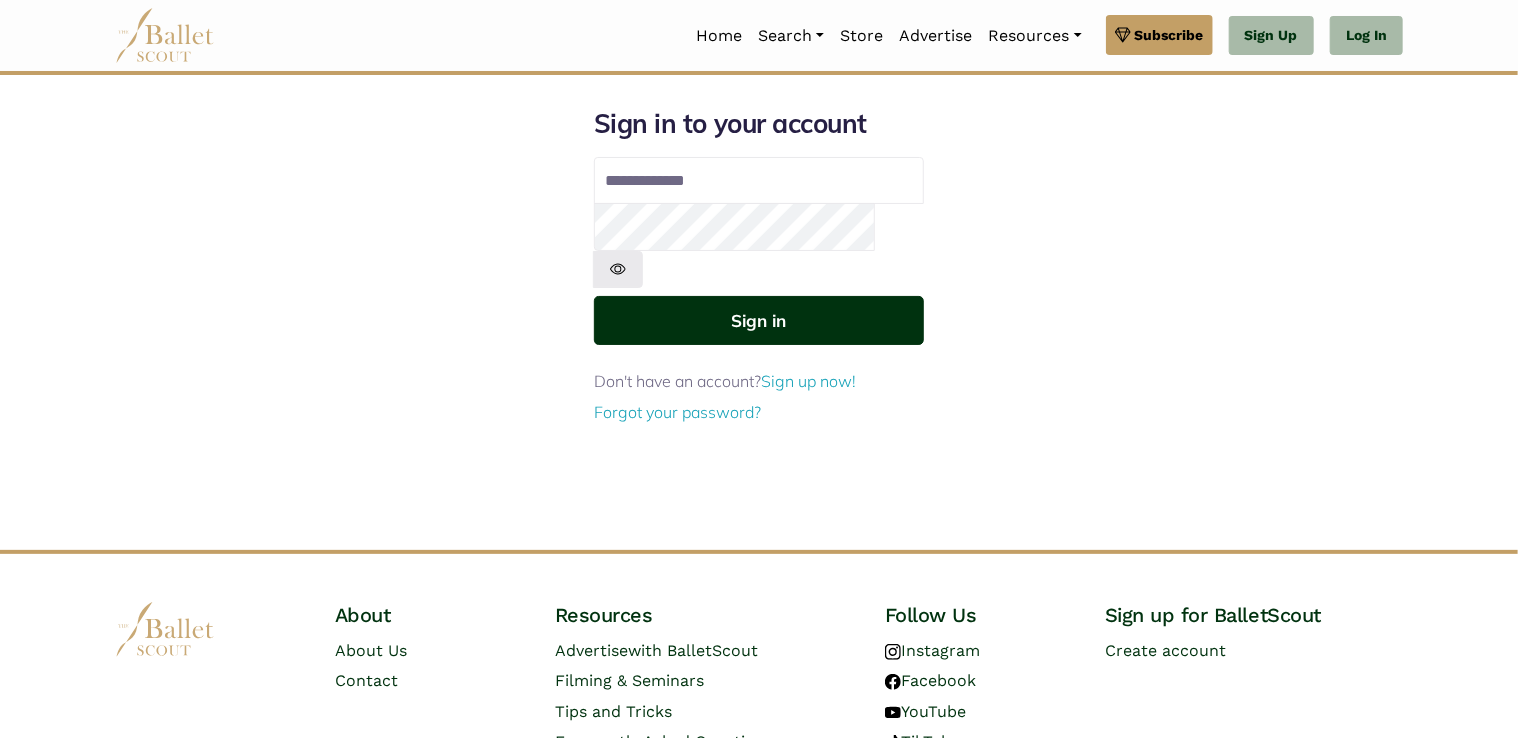 type on "**********" 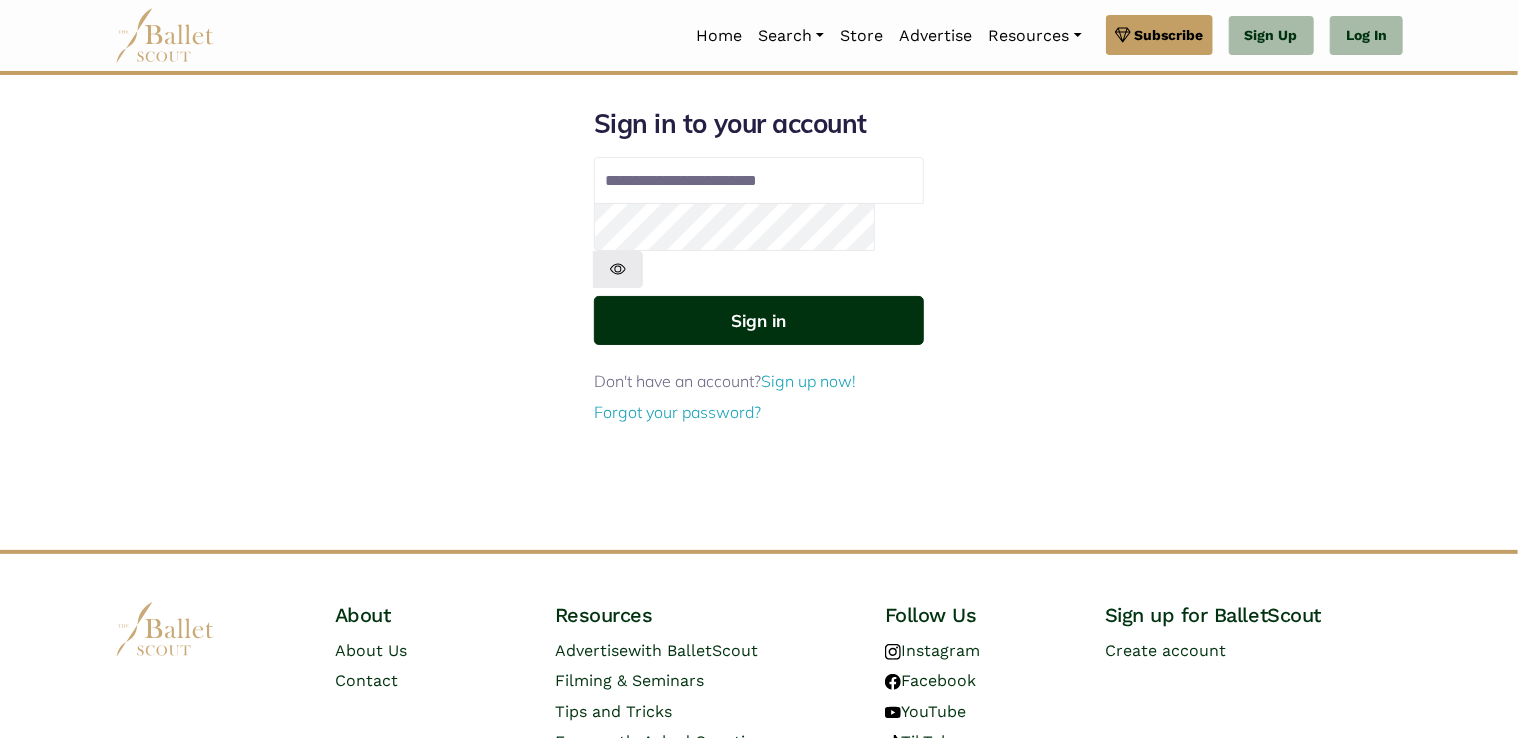 click on "Sign in" at bounding box center (759, 320) 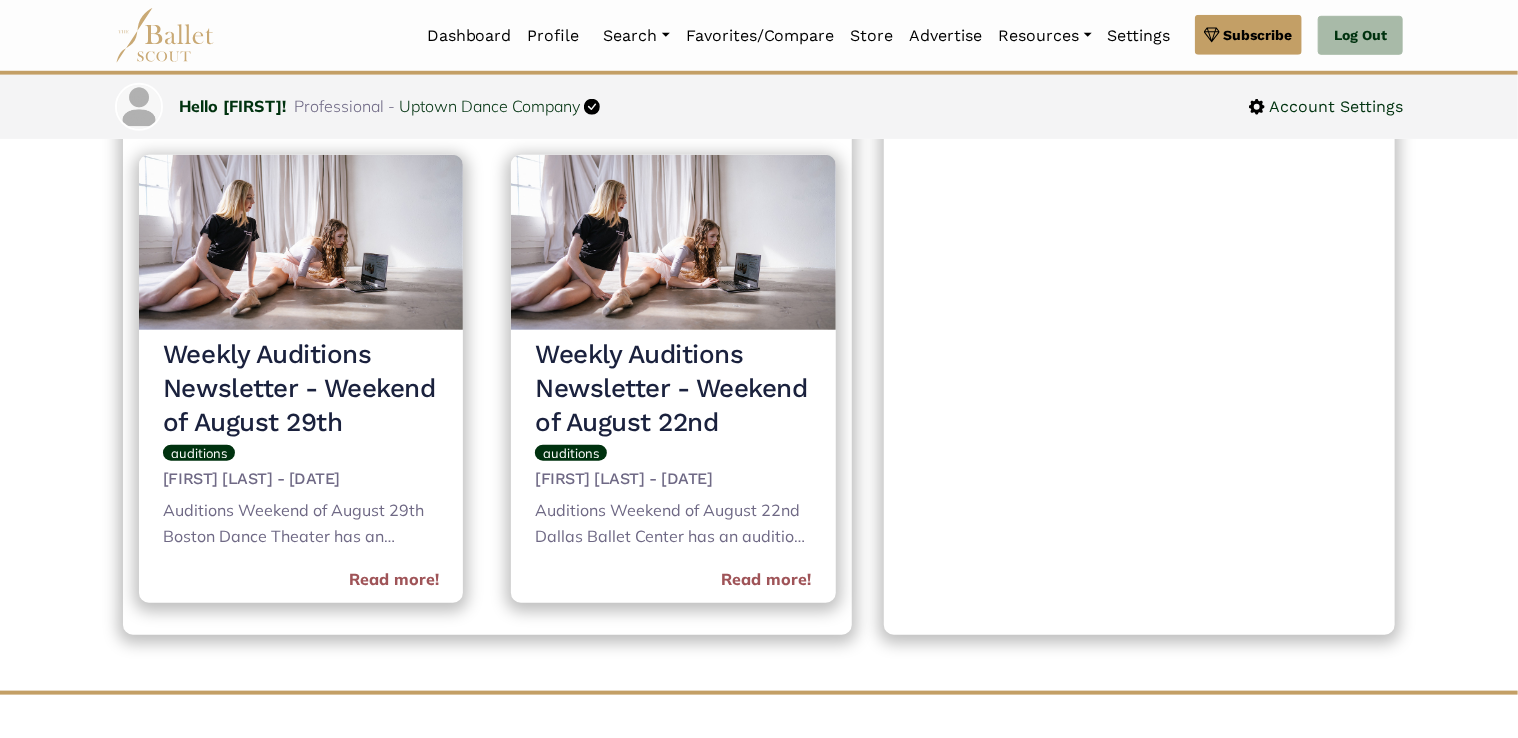 scroll, scrollTop: 788, scrollLeft: 0, axis: vertical 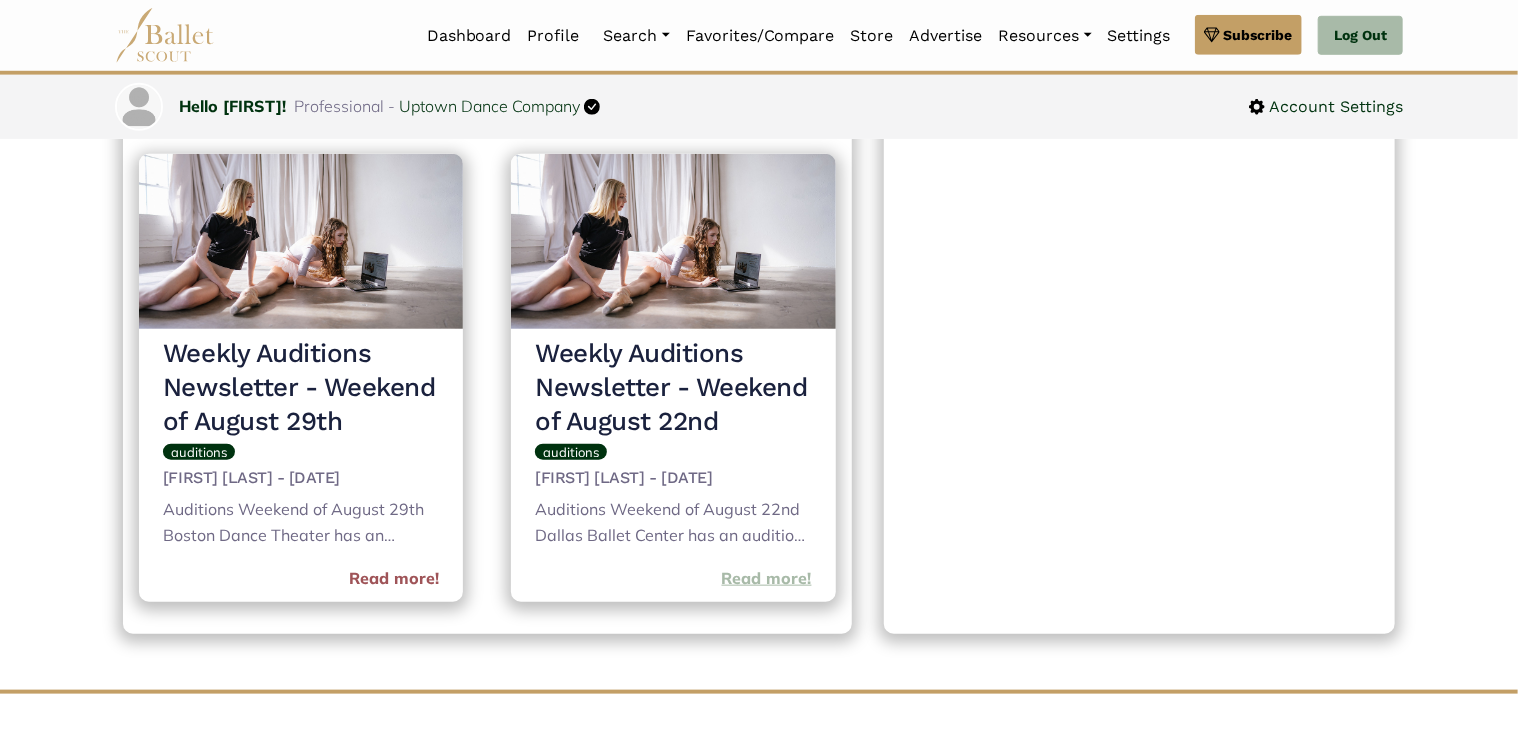 click on "Read
more!" at bounding box center [767, 579] 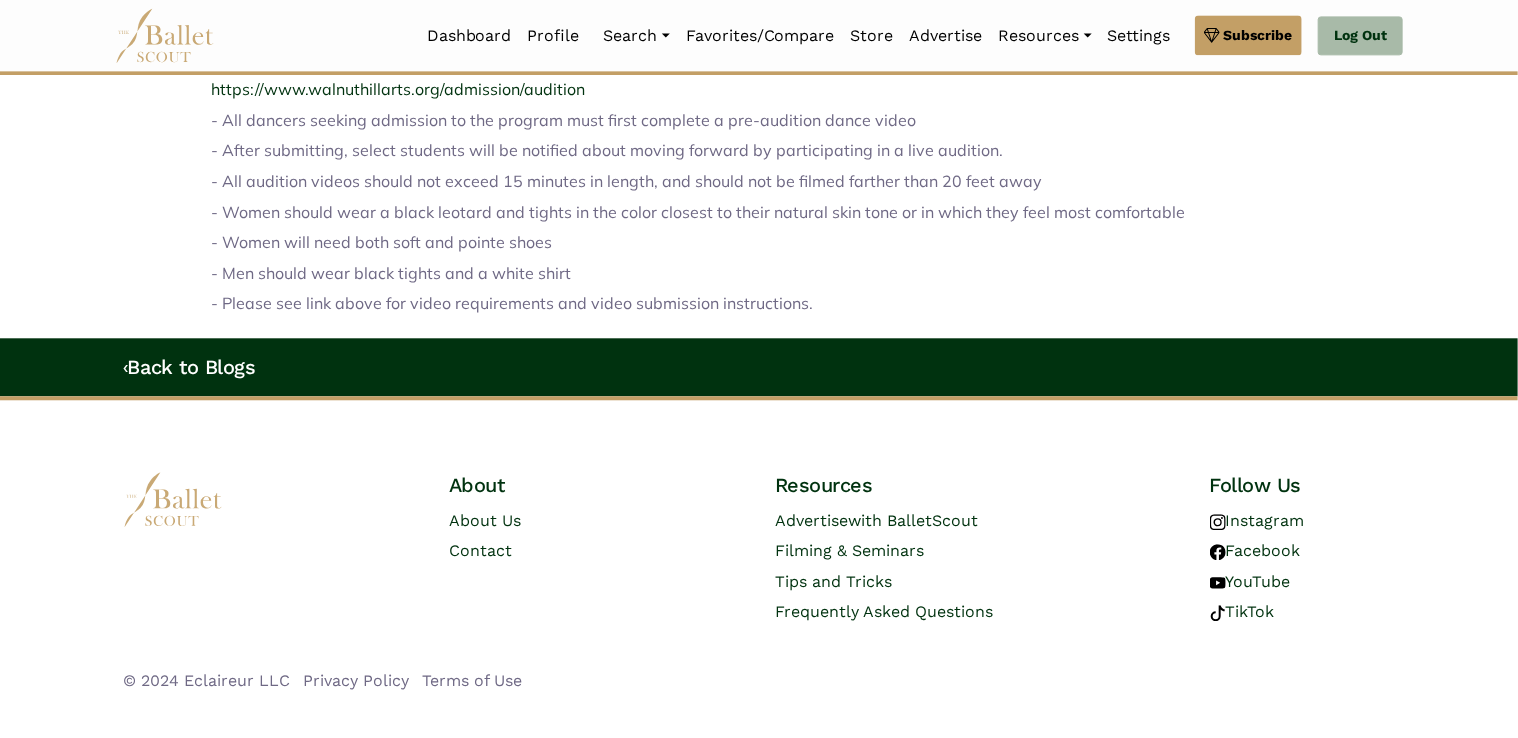 scroll, scrollTop: 2320, scrollLeft: 0, axis: vertical 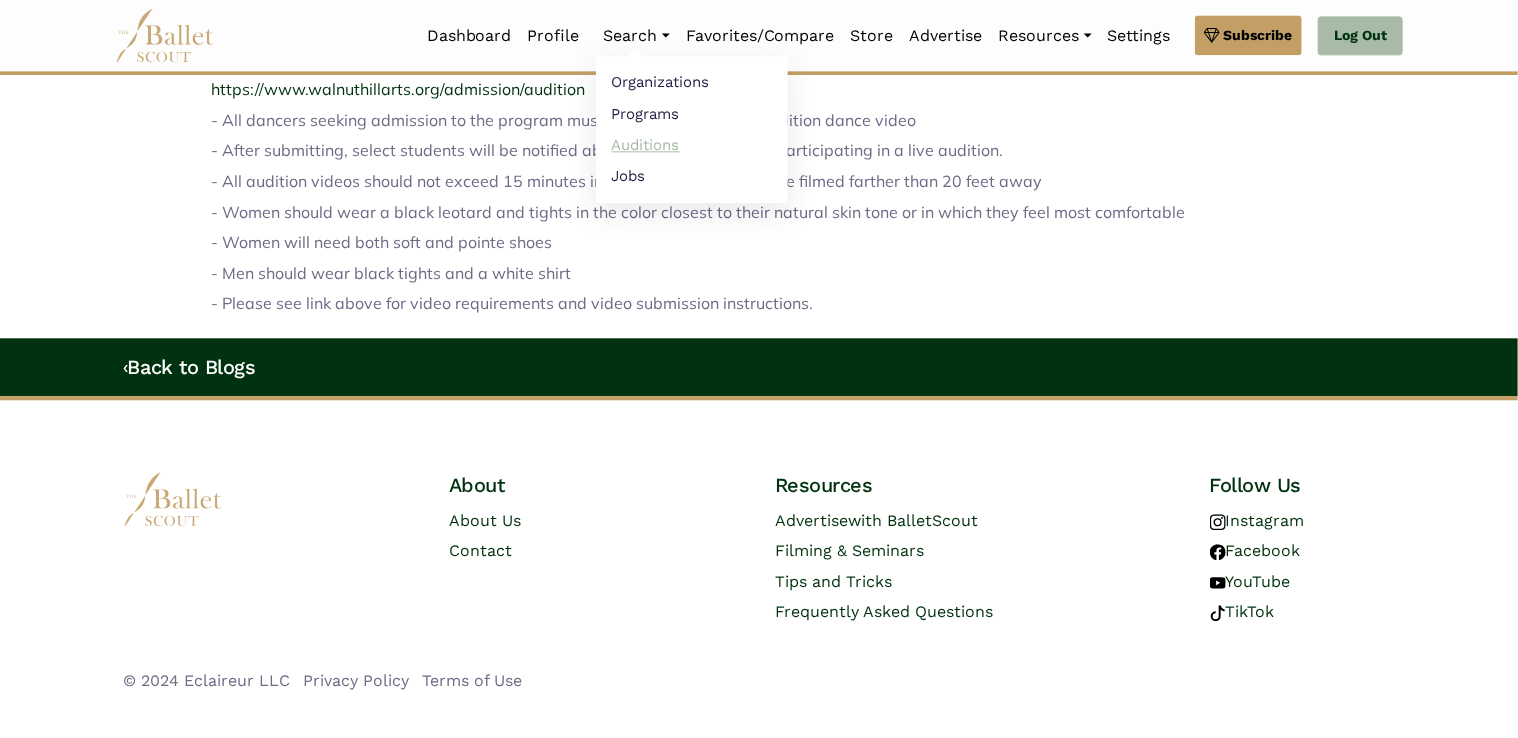click on "Auditions" at bounding box center [692, 144] 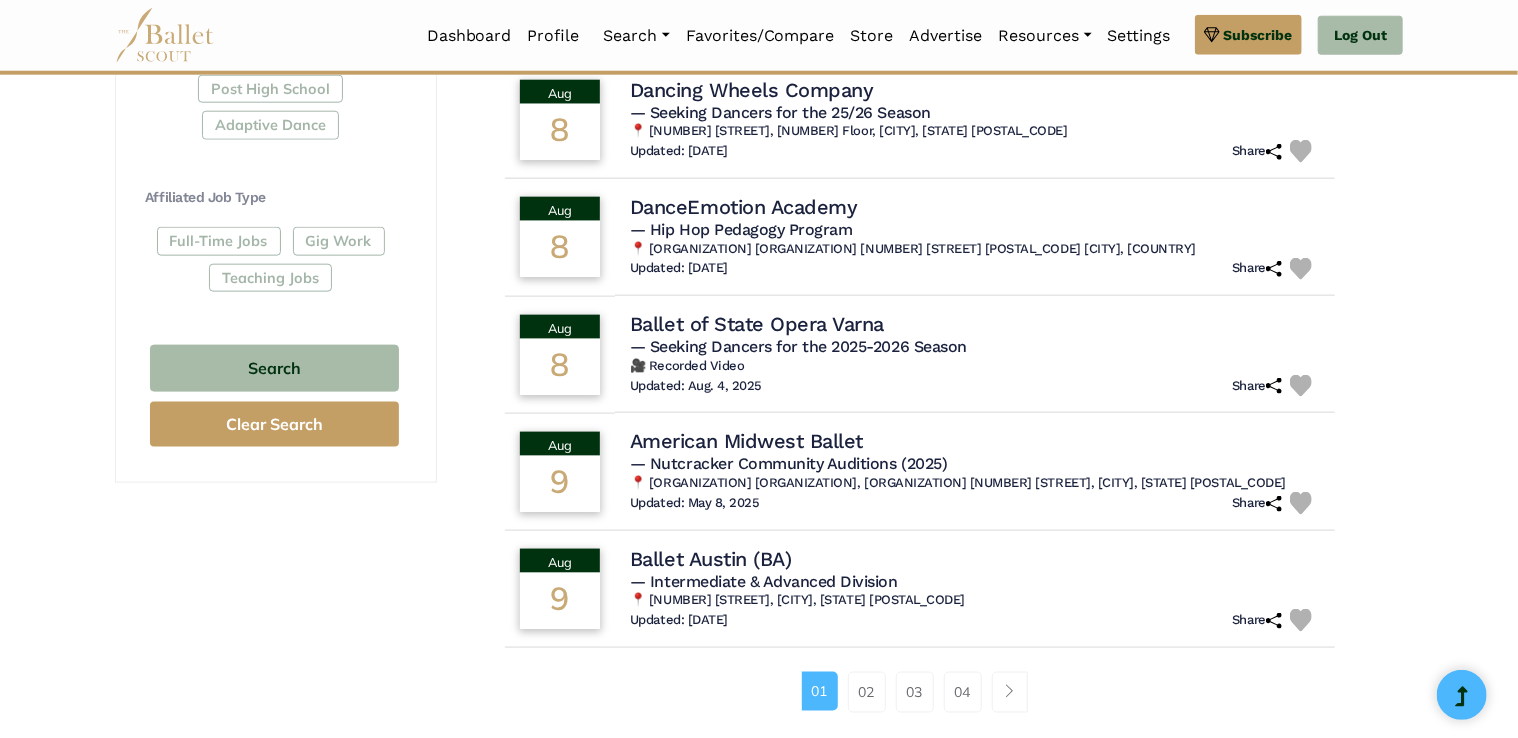 scroll, scrollTop: 1290, scrollLeft: 0, axis: vertical 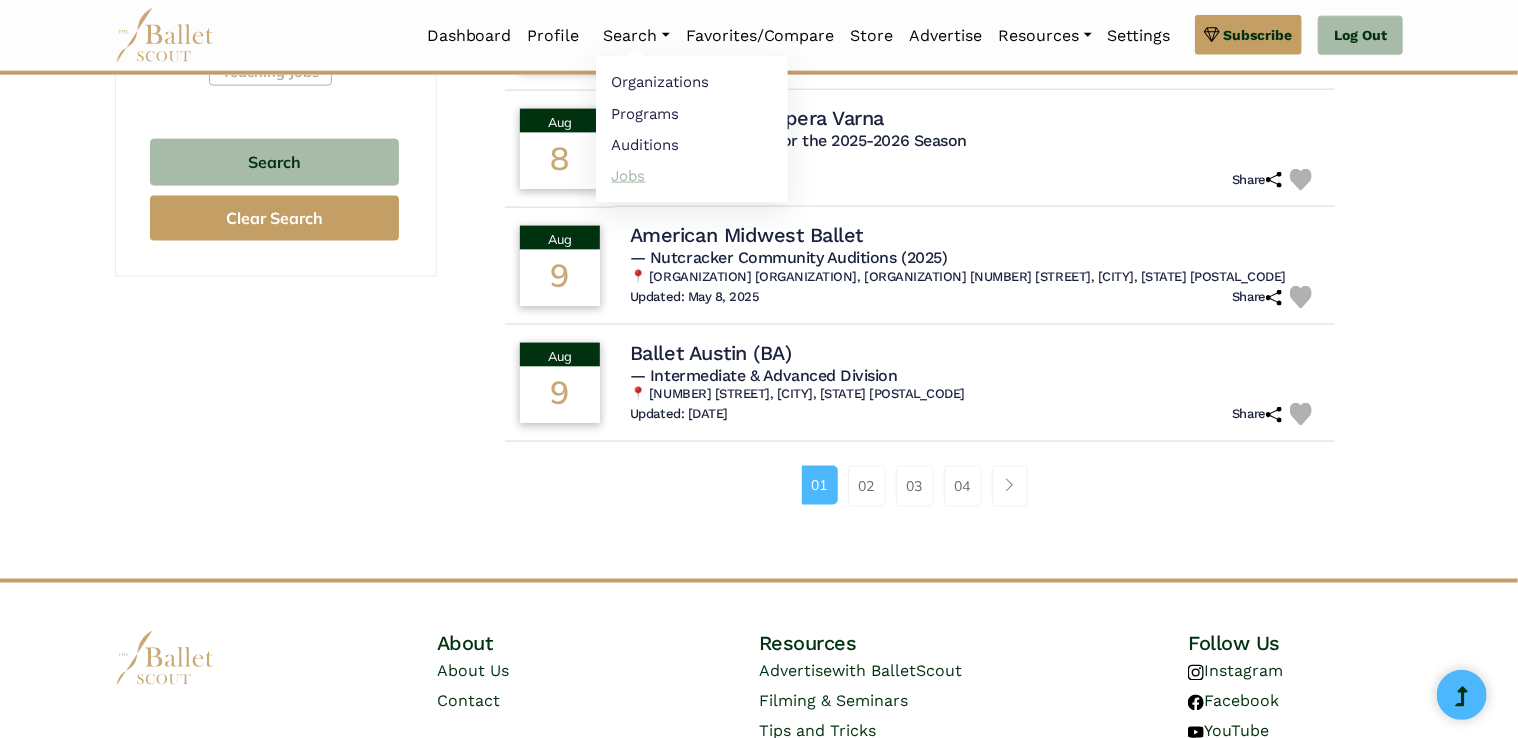 click on "Jobs" at bounding box center [692, 175] 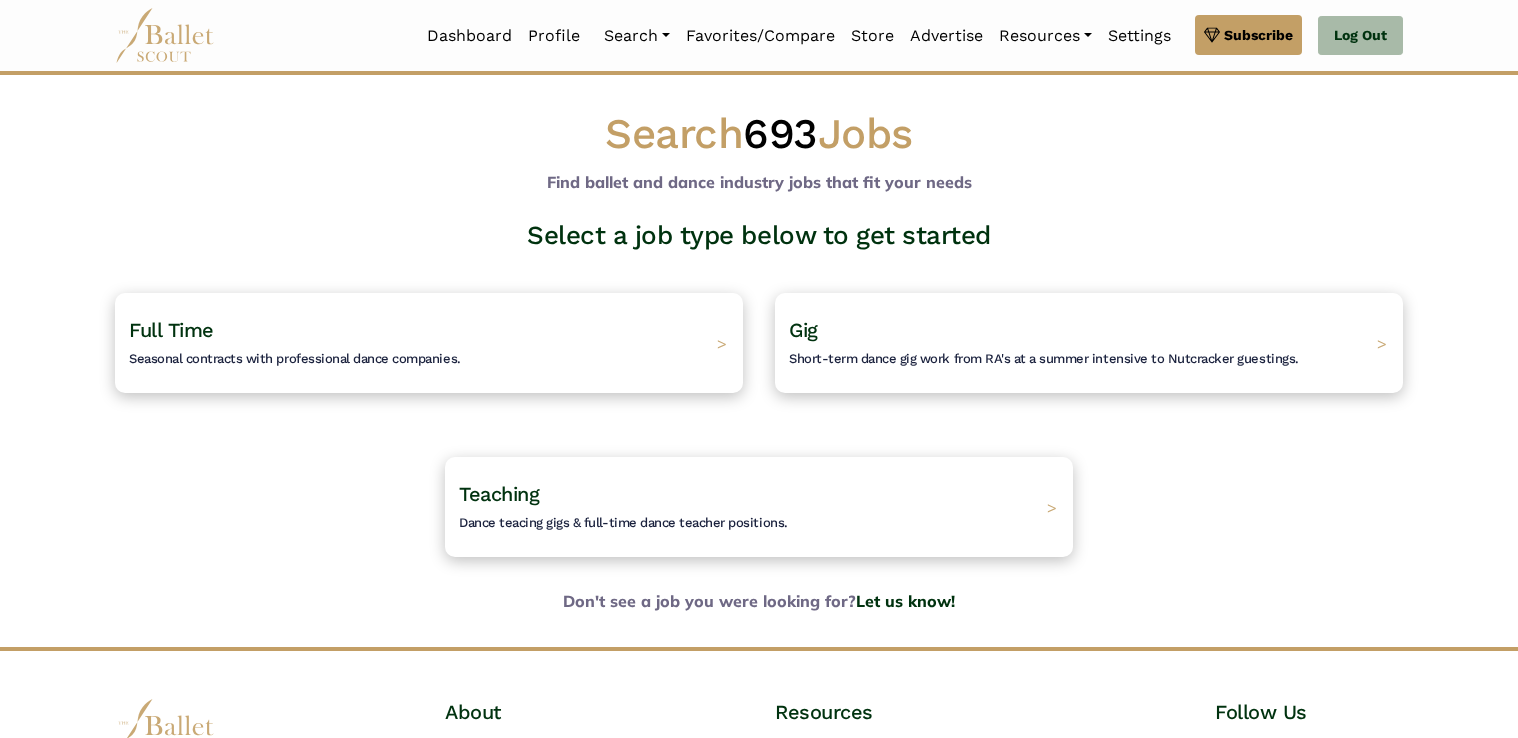 scroll, scrollTop: 0, scrollLeft: 0, axis: both 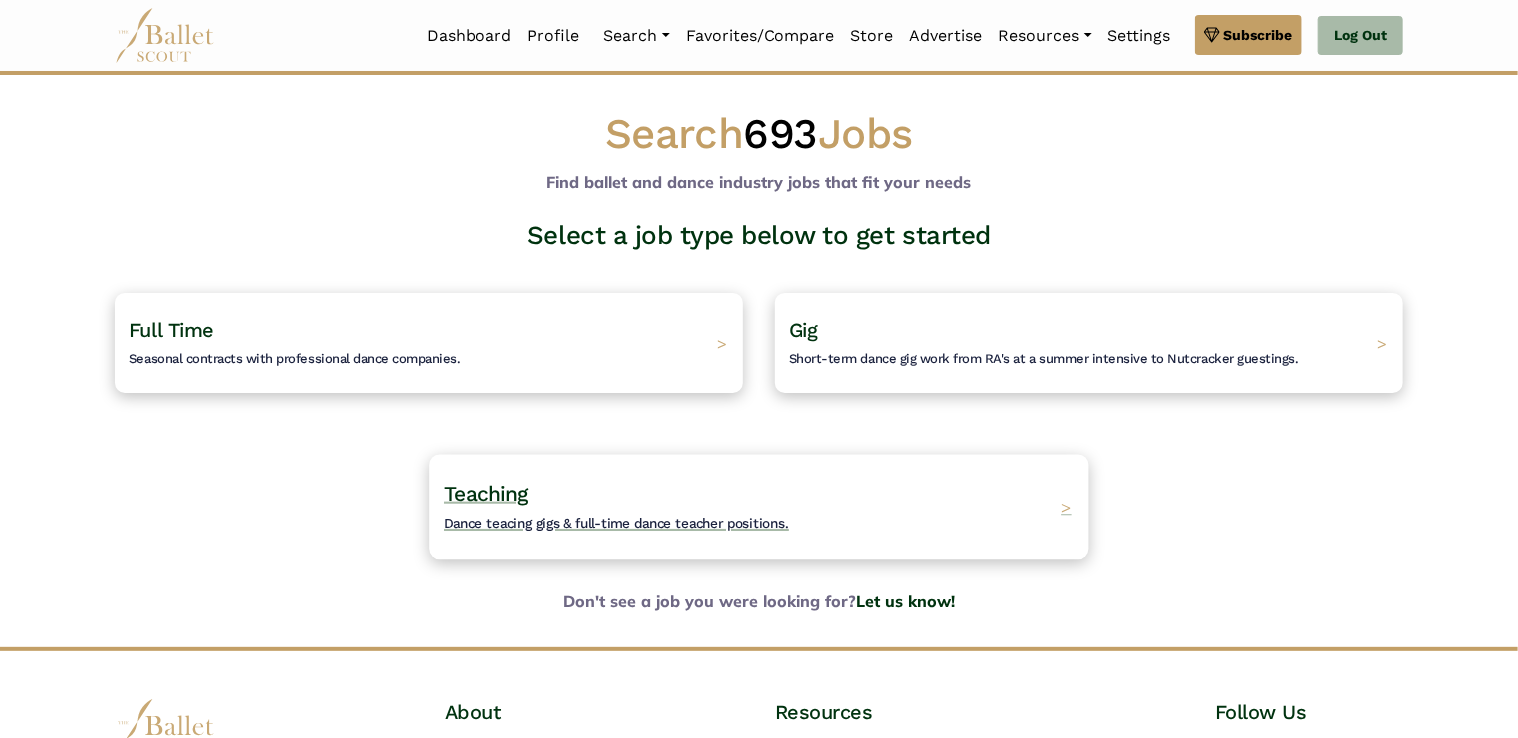click on "Dance teacing gigs
& full-time dance teacher positions." at bounding box center (616, 523) 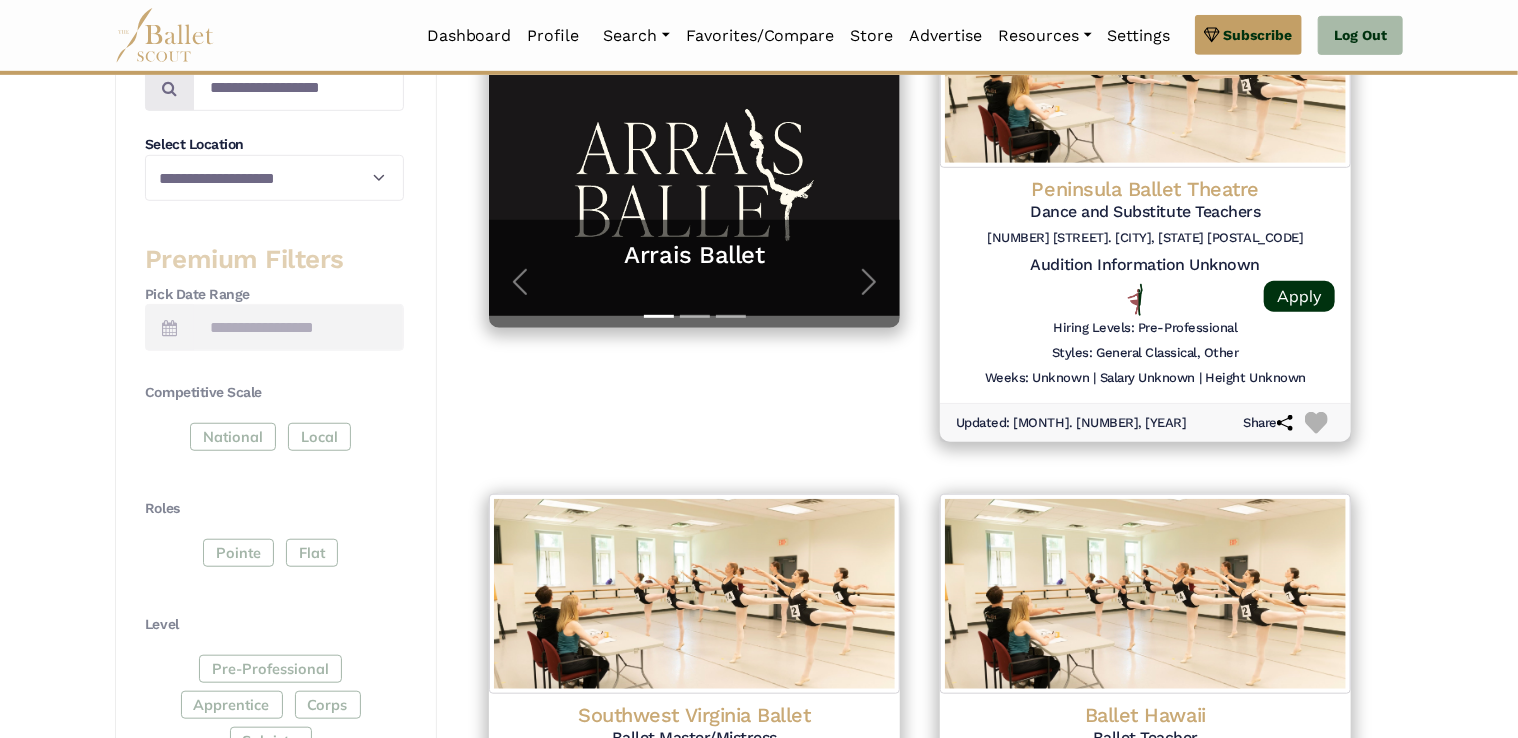 scroll, scrollTop: 542, scrollLeft: 0, axis: vertical 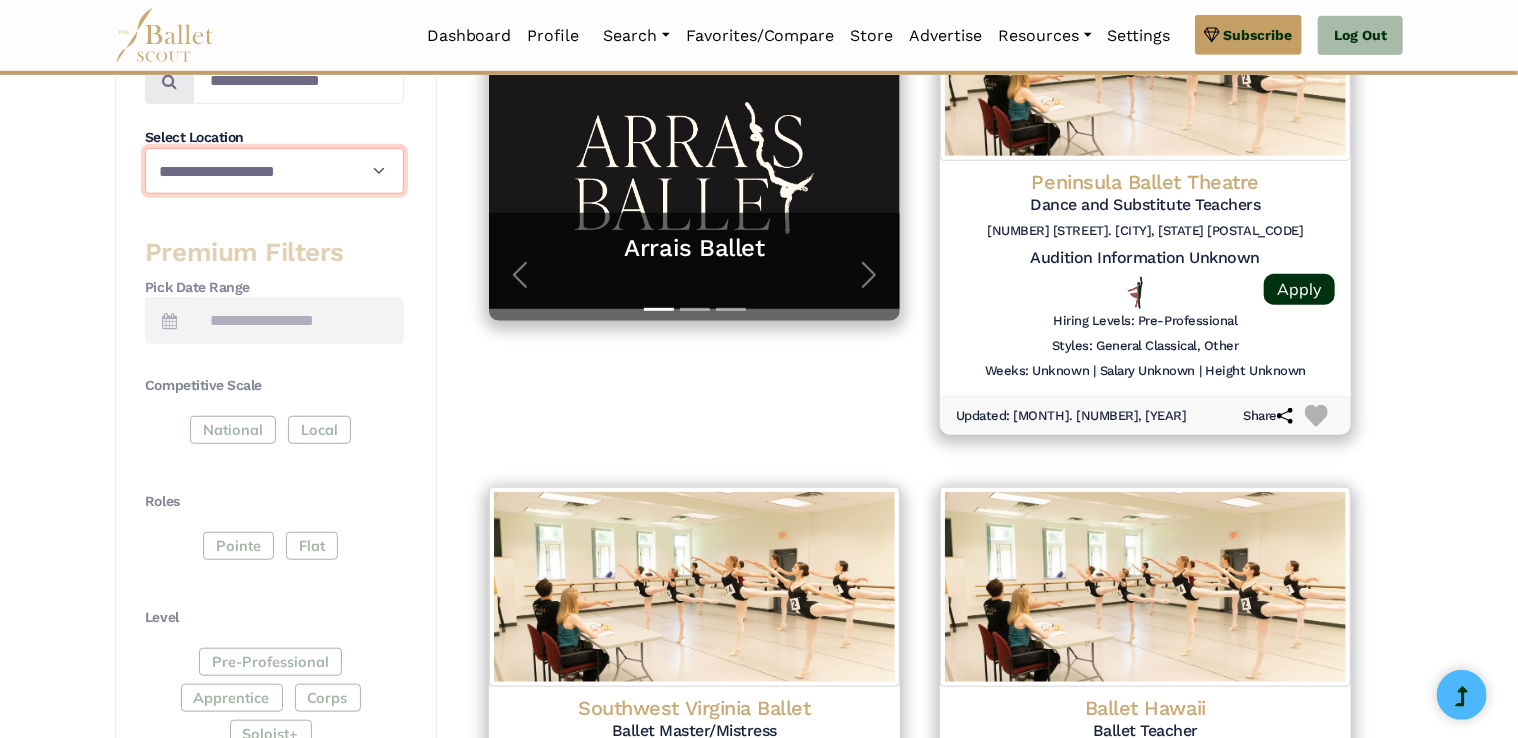 click on "**********" at bounding box center [274, 171] 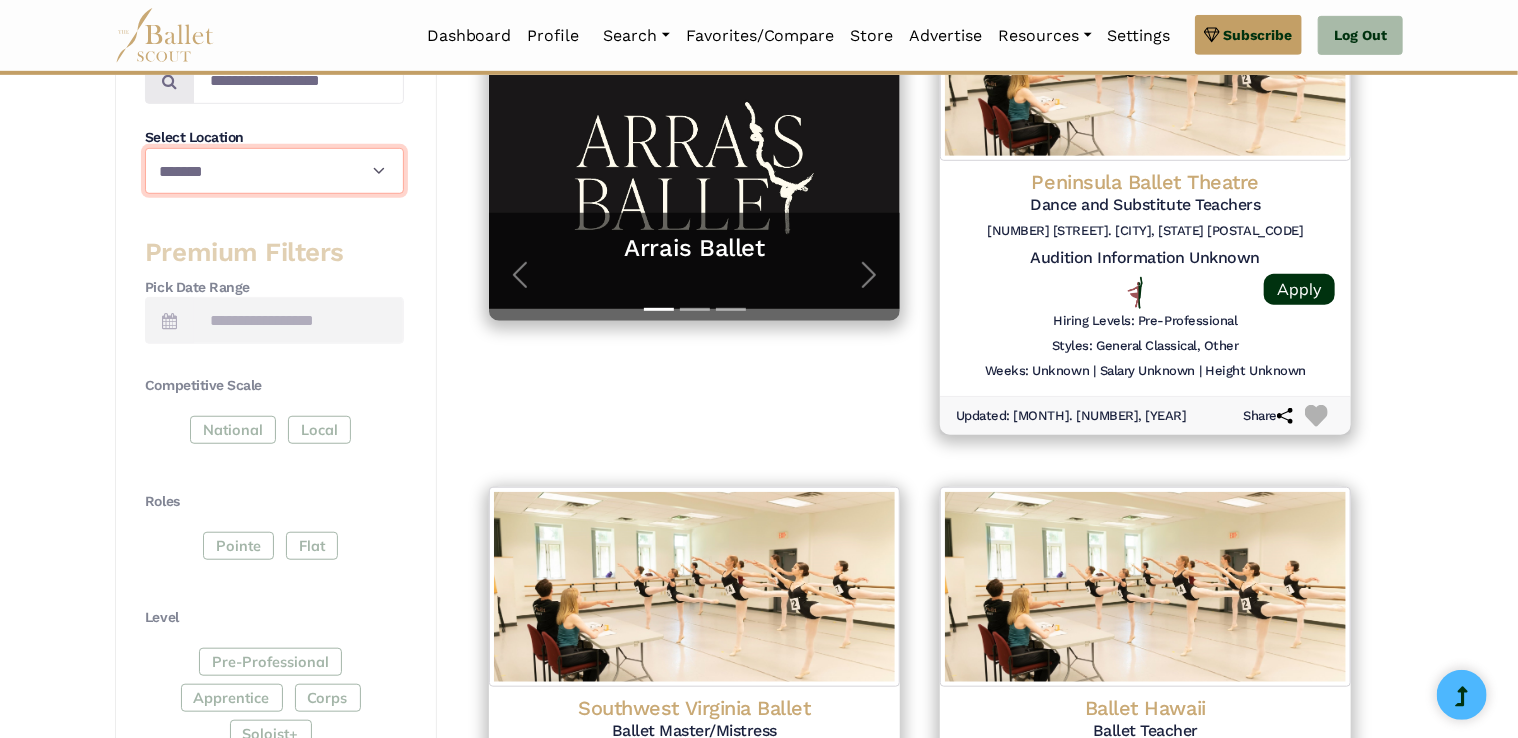 click on "**********" at bounding box center (274, 171) 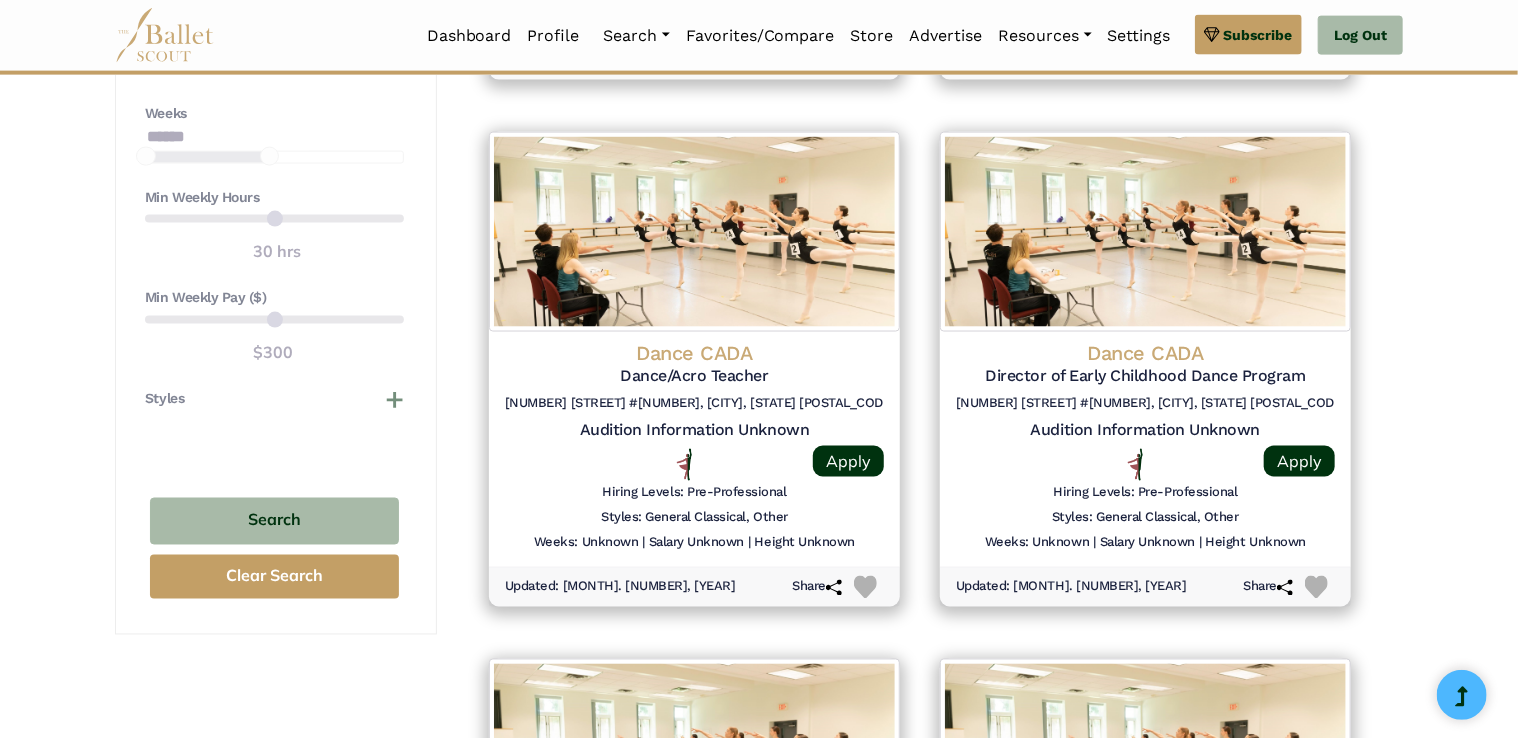 scroll, scrollTop: 1426, scrollLeft: 0, axis: vertical 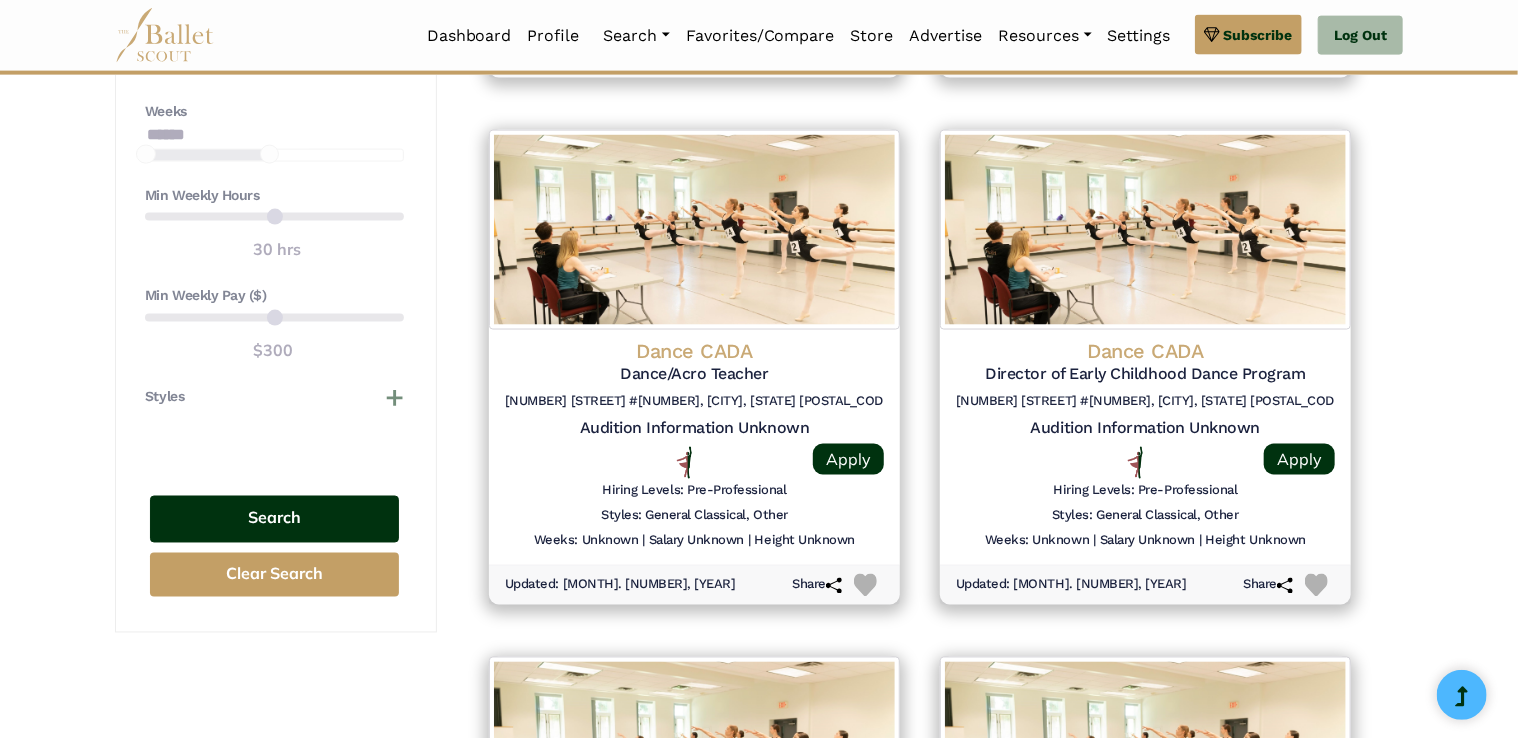 click on "Search" at bounding box center (274, 519) 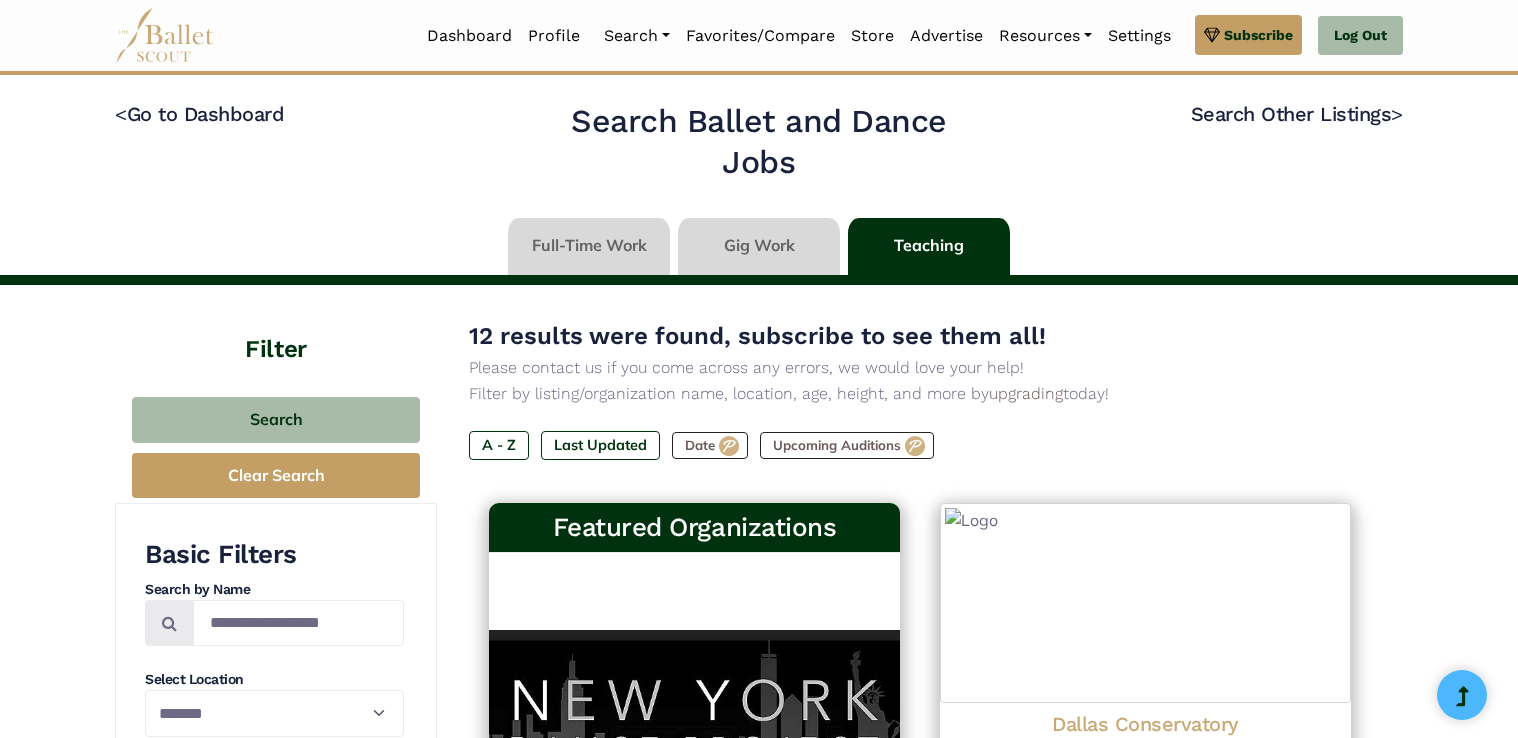 select on "**" 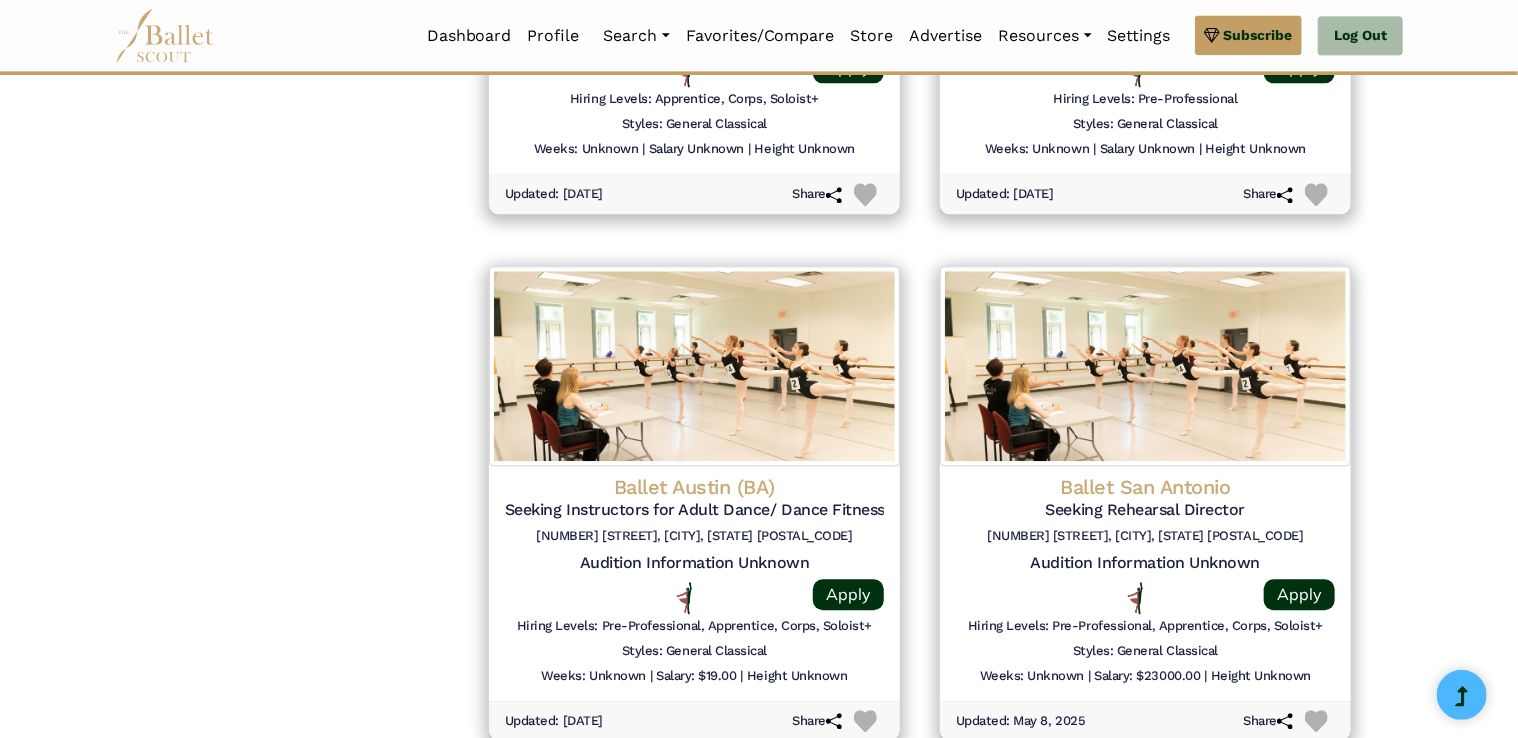 scroll, scrollTop: 2804, scrollLeft: 0, axis: vertical 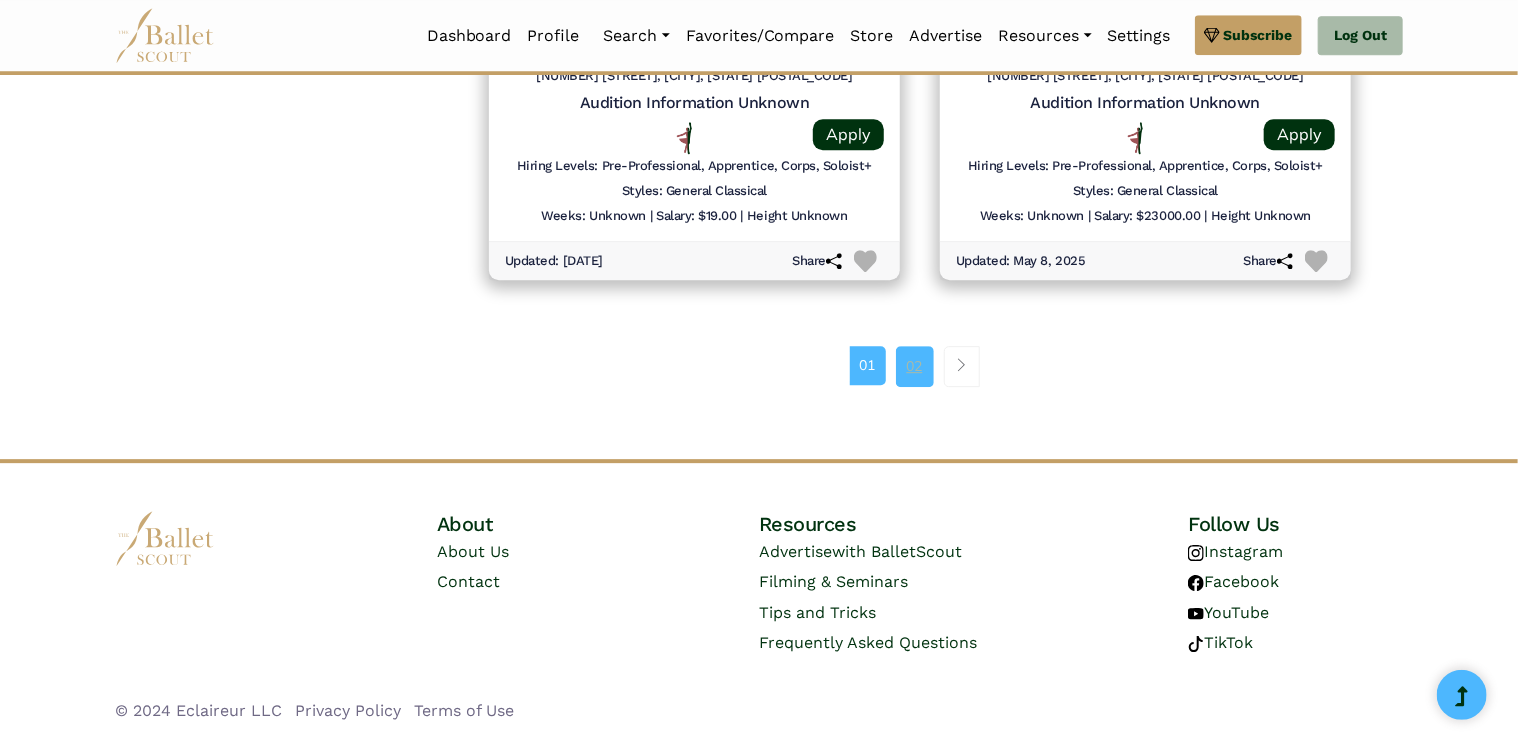 click on "02" at bounding box center [915, 366] 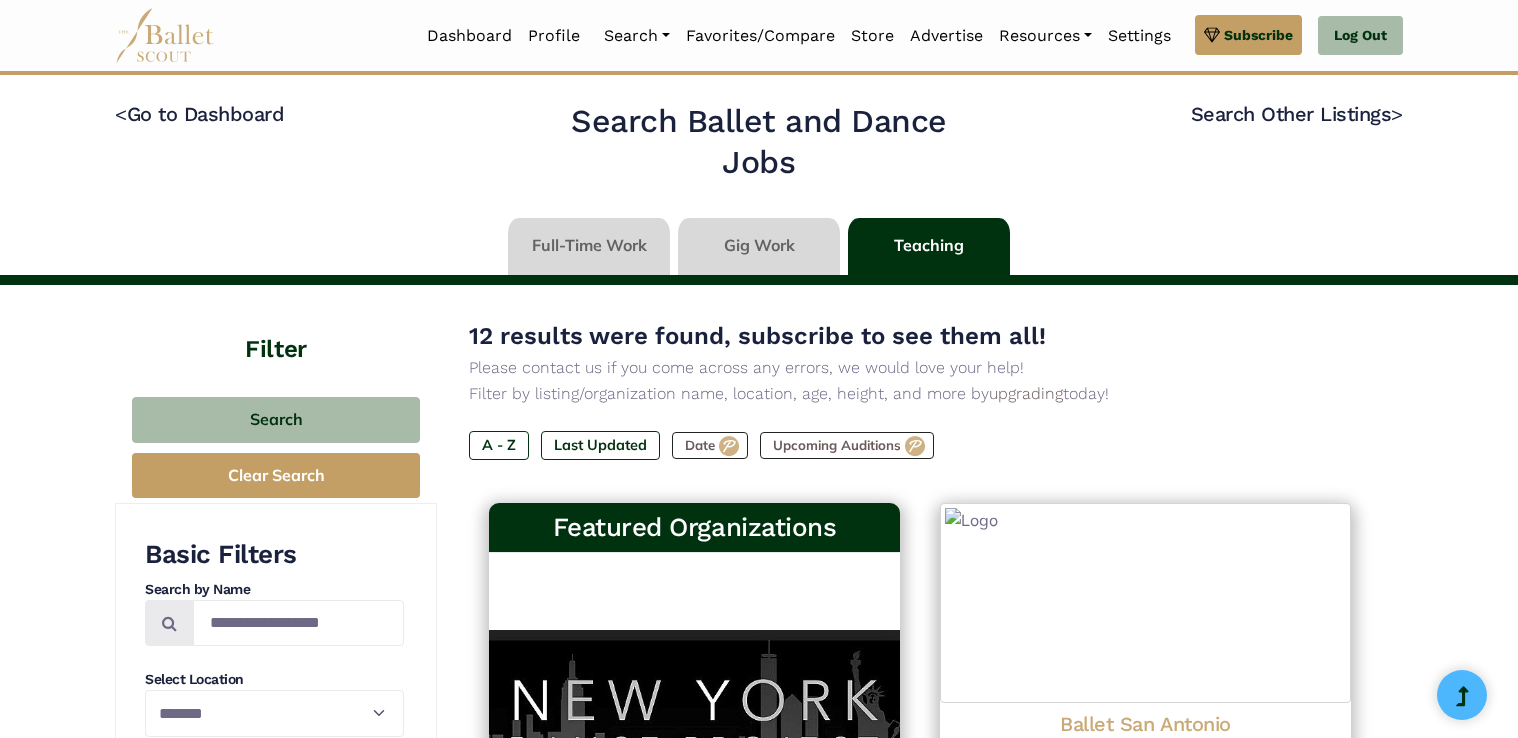 select on "**" 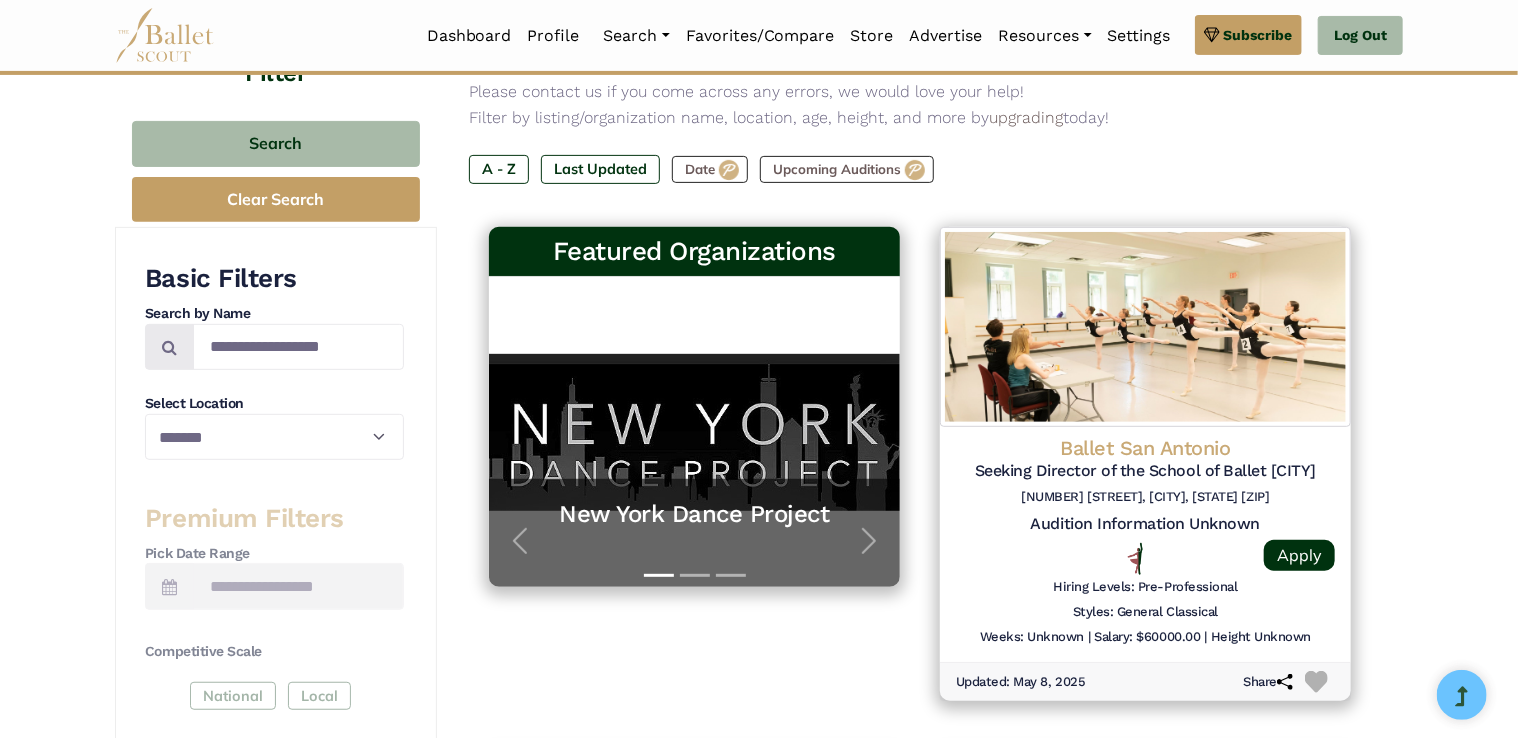 scroll, scrollTop: 0, scrollLeft: 0, axis: both 